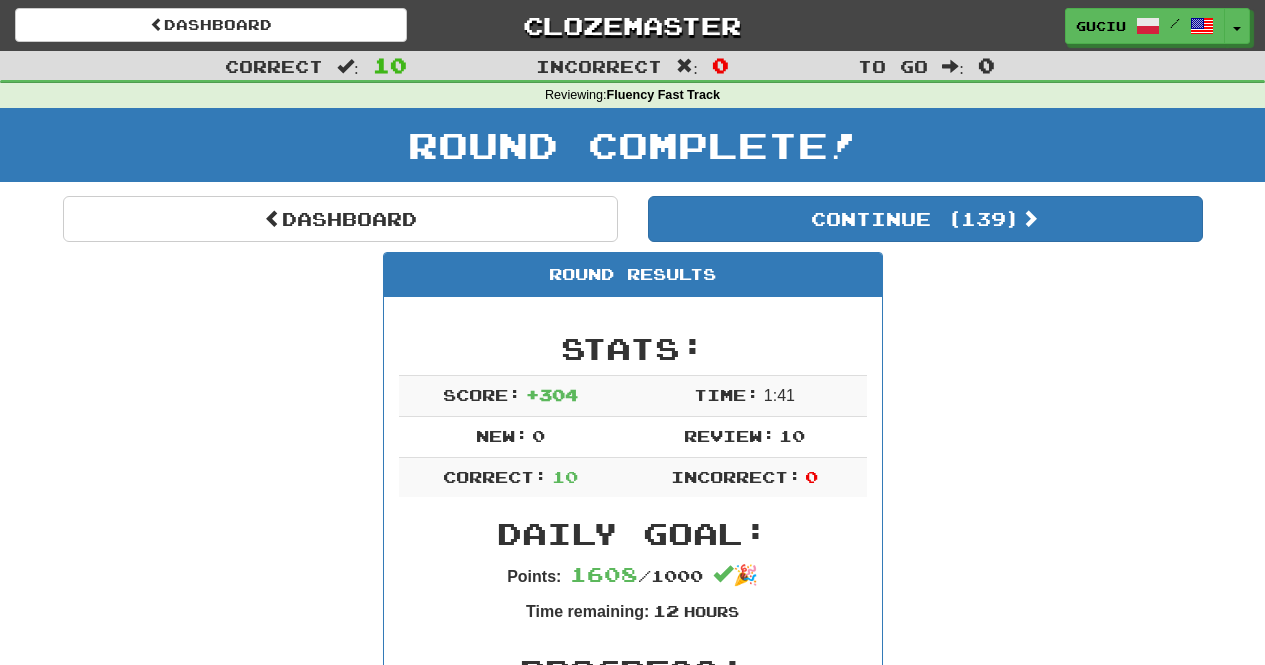 scroll, scrollTop: 0, scrollLeft: 0, axis: both 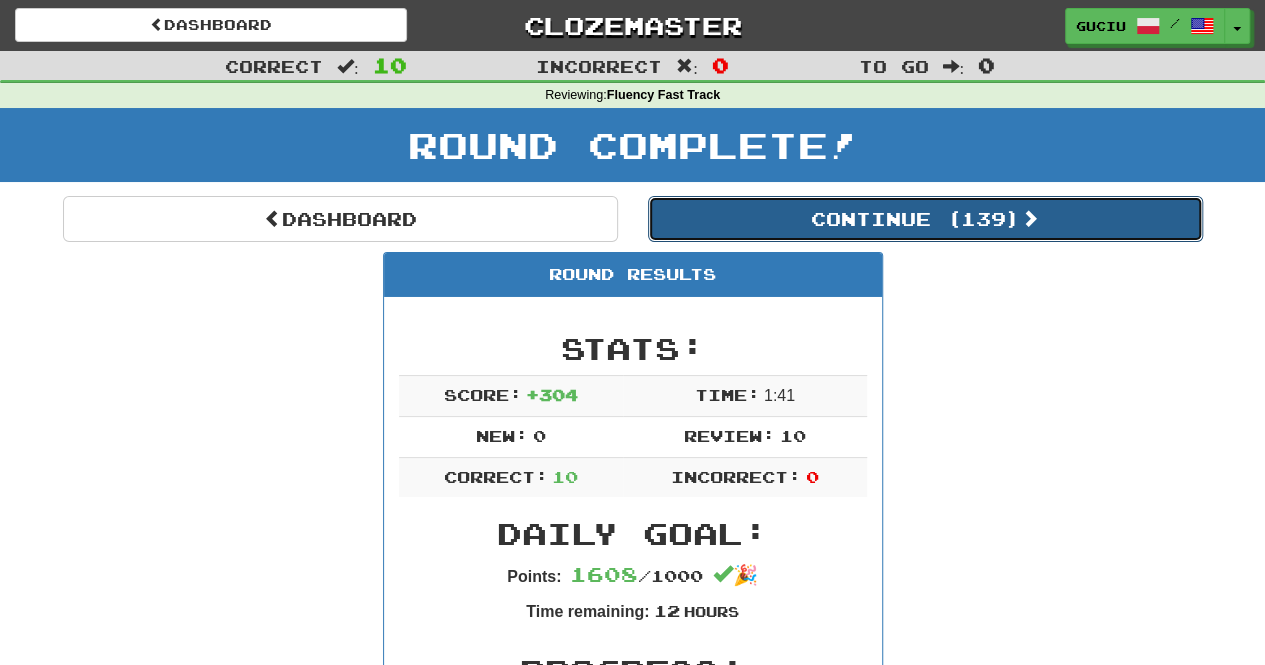 click on "Continue ( 139 )" at bounding box center [925, 219] 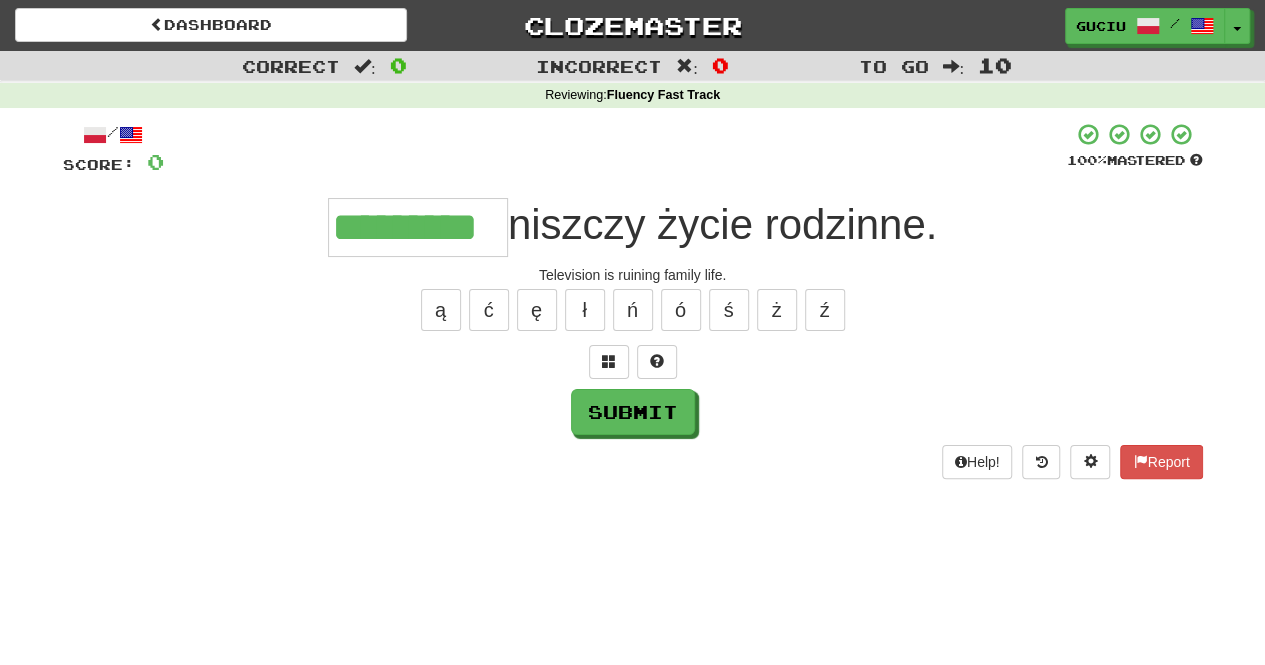 type on "*********" 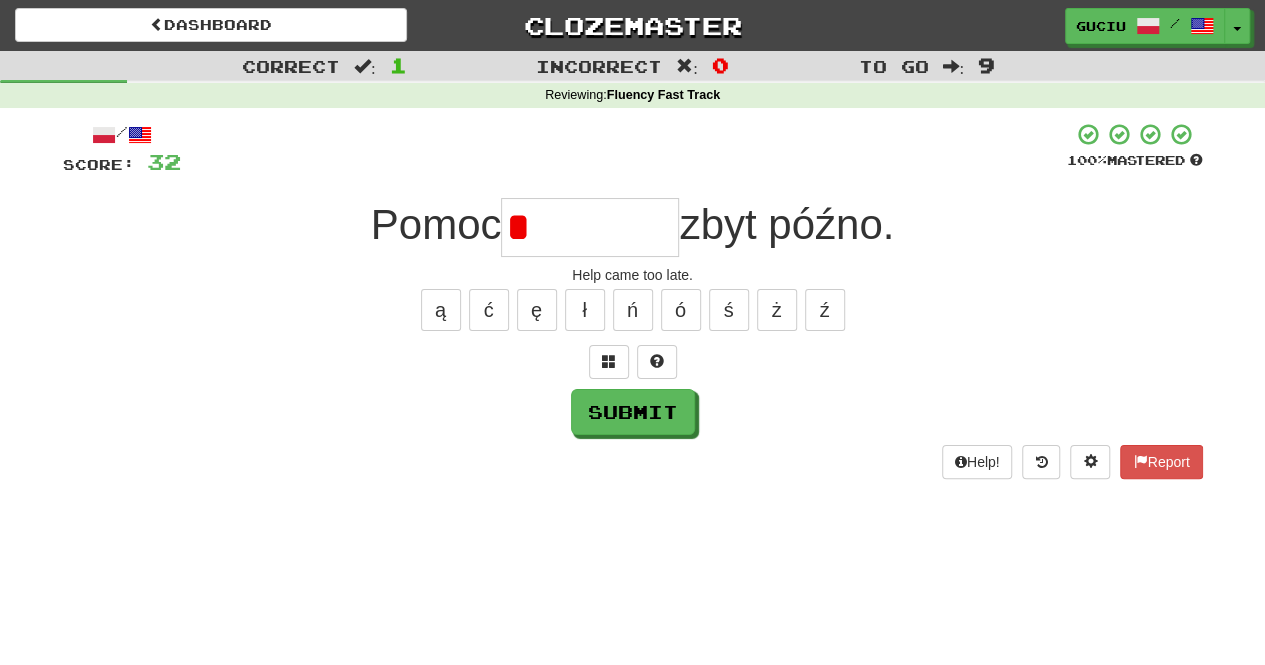 type on "*" 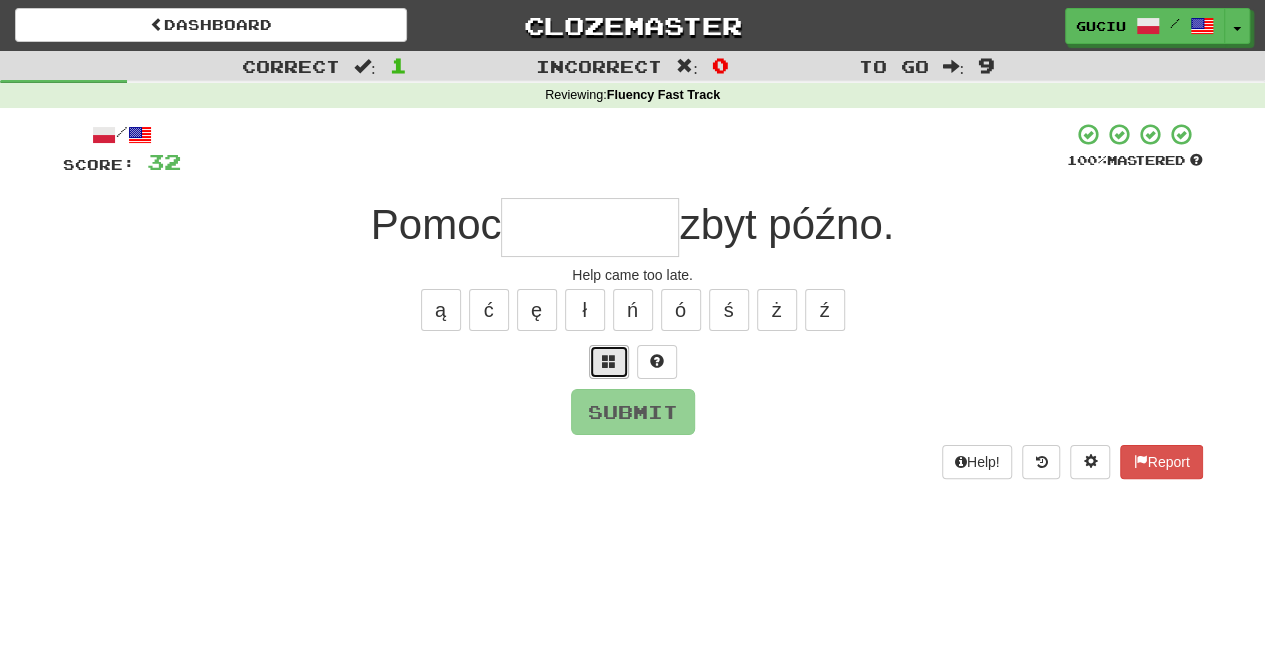 click at bounding box center [609, 361] 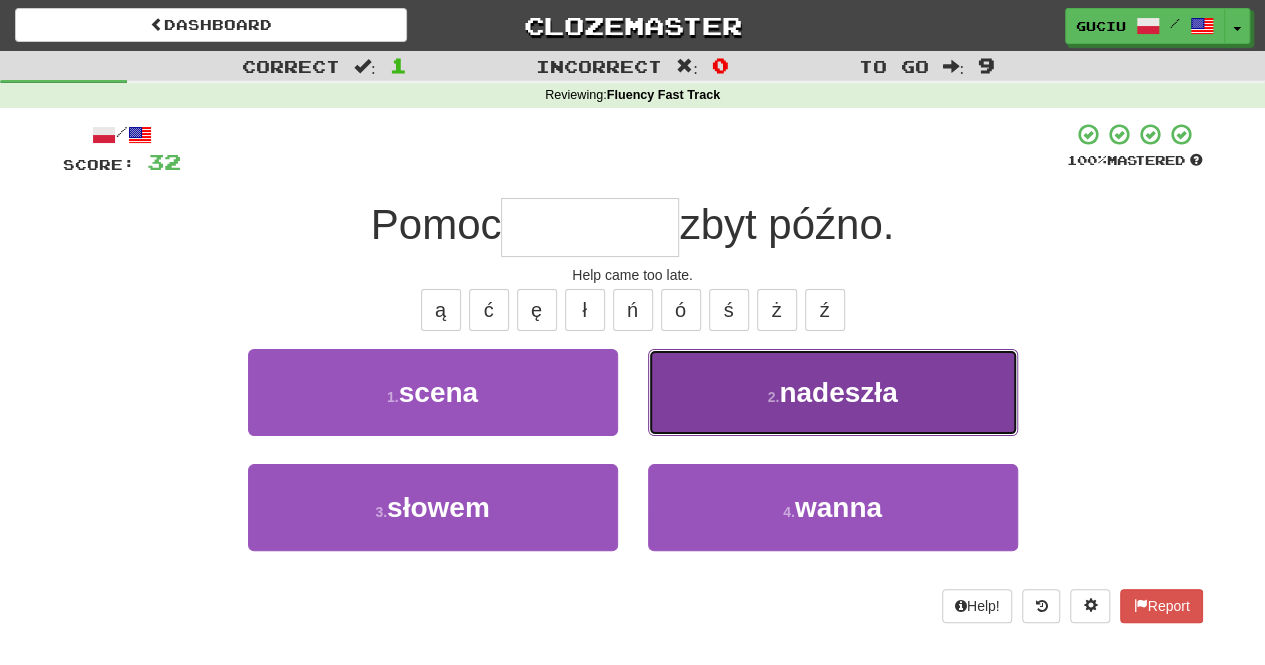 click on "2 .  nadeszła" at bounding box center (833, 392) 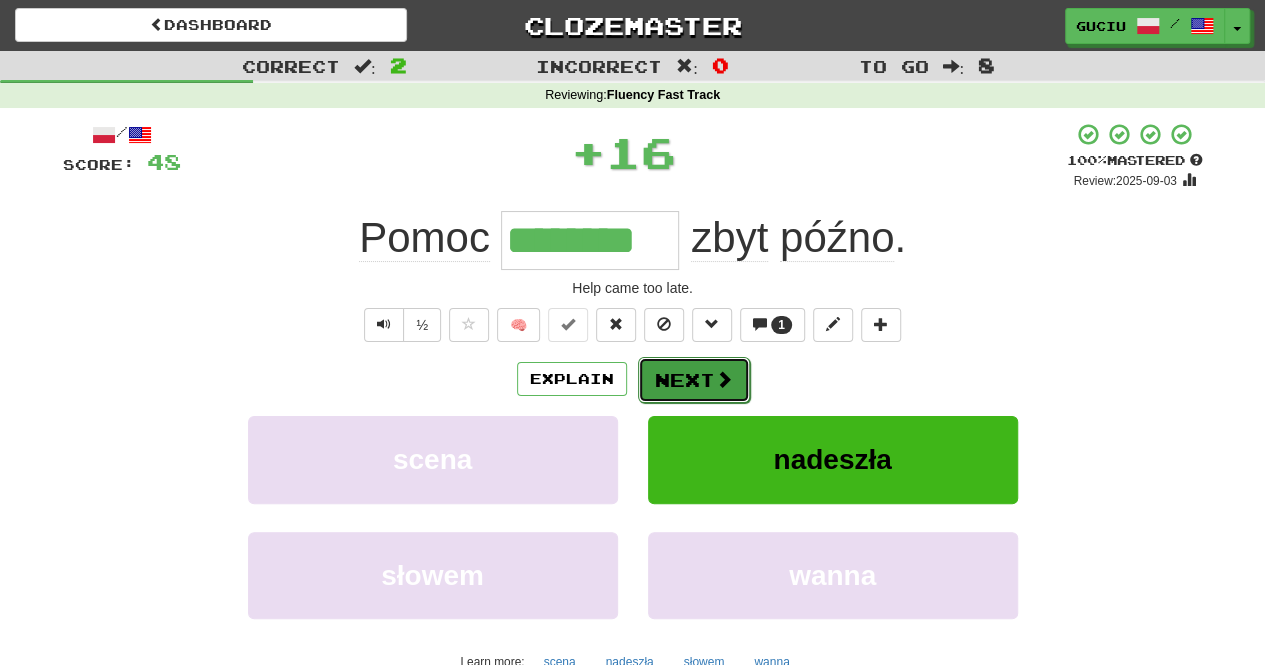 click on "Next" at bounding box center [694, 380] 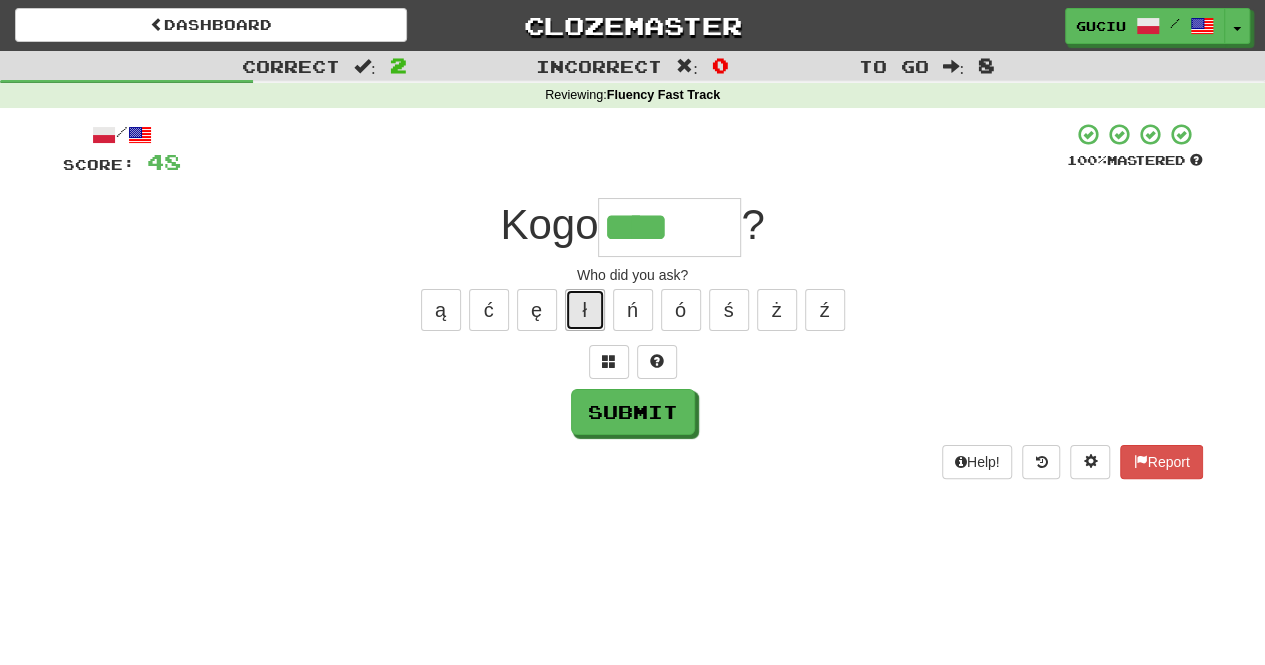 click on "ł" at bounding box center [585, 310] 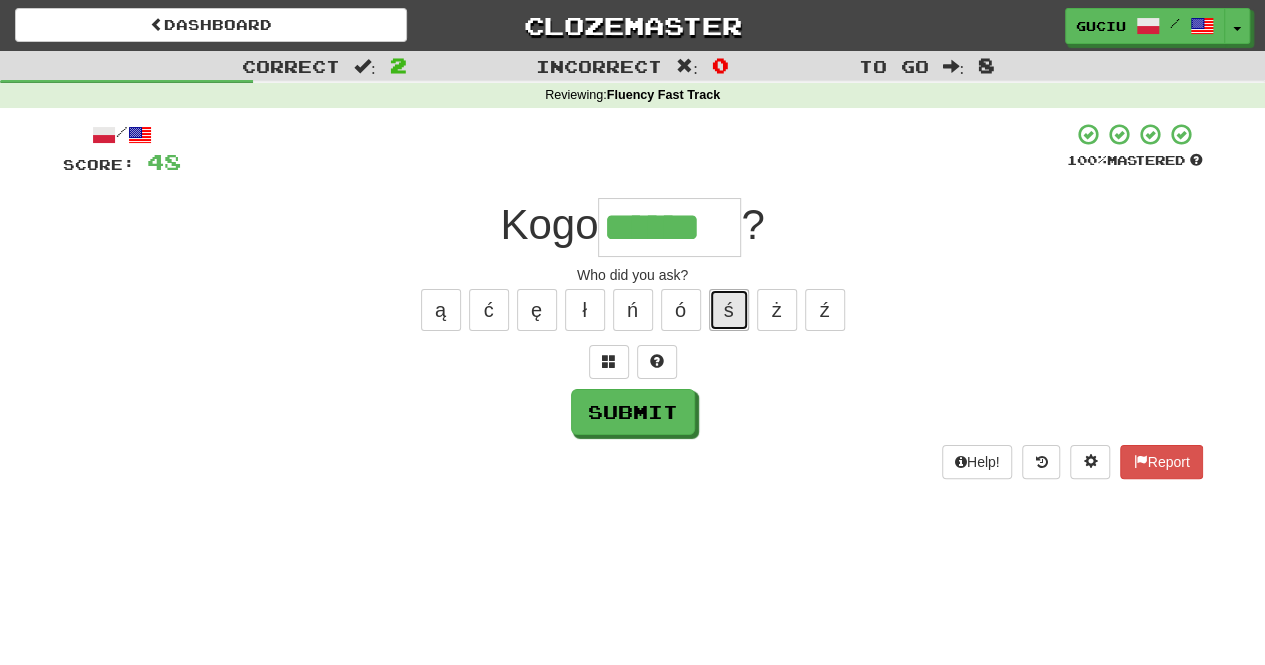 click on "ś" at bounding box center (729, 310) 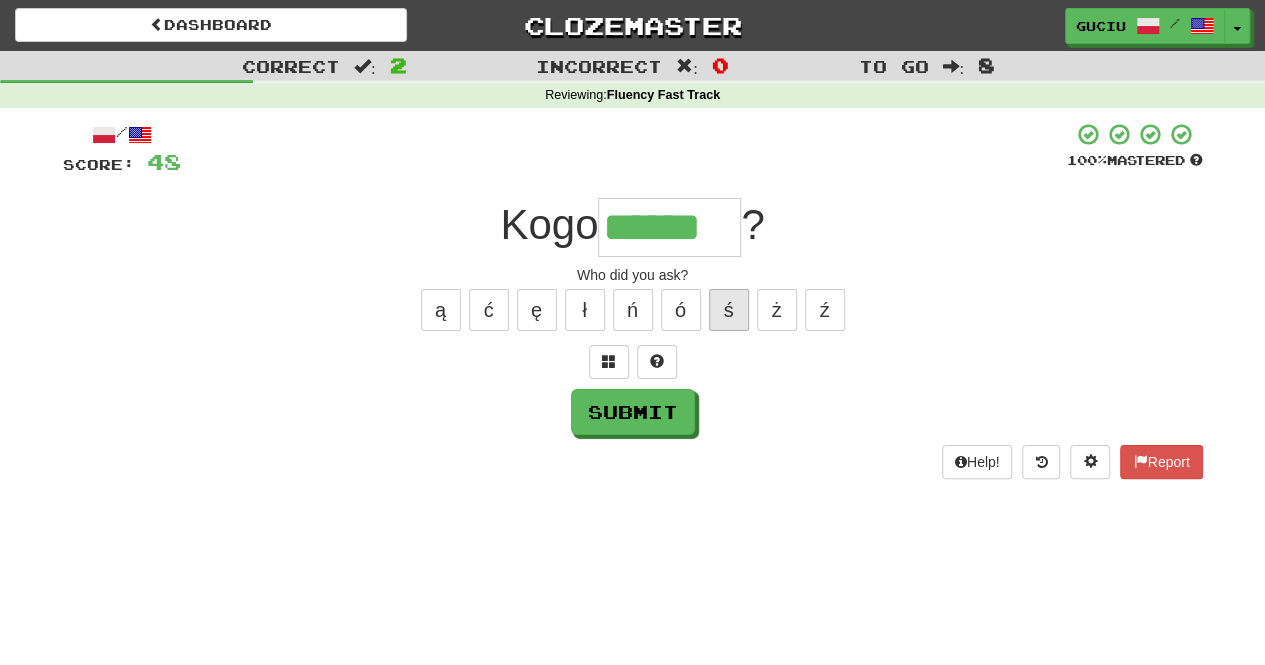 type on "*******" 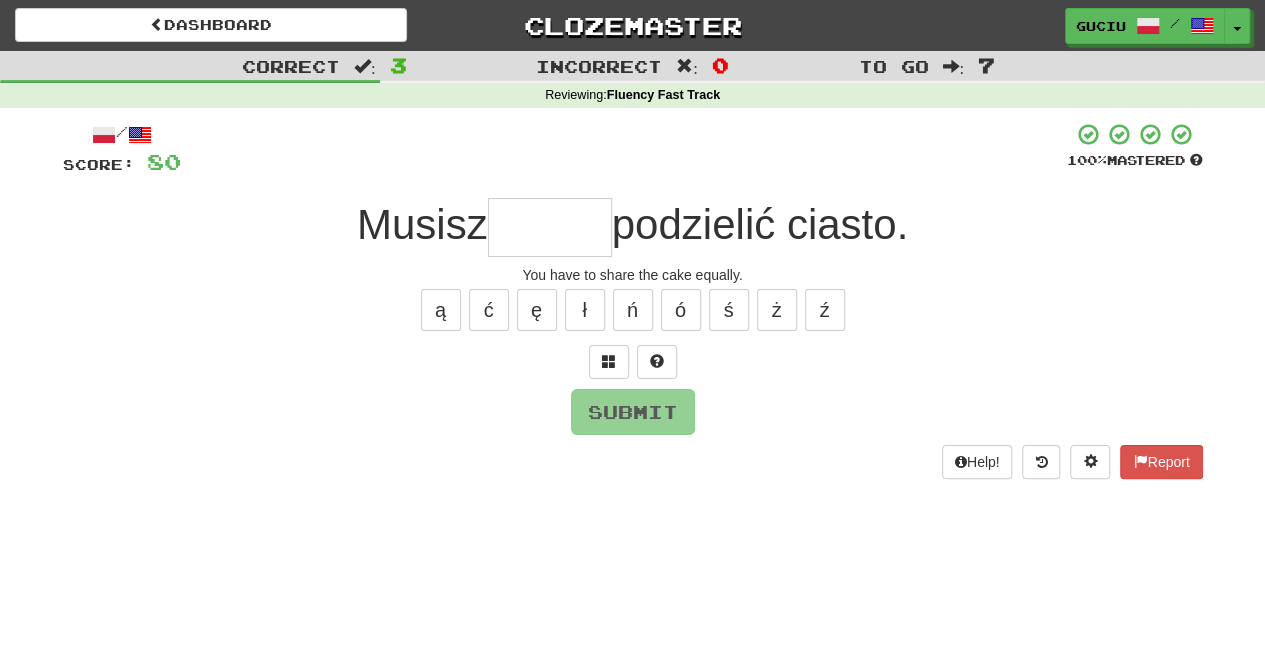 type on "*" 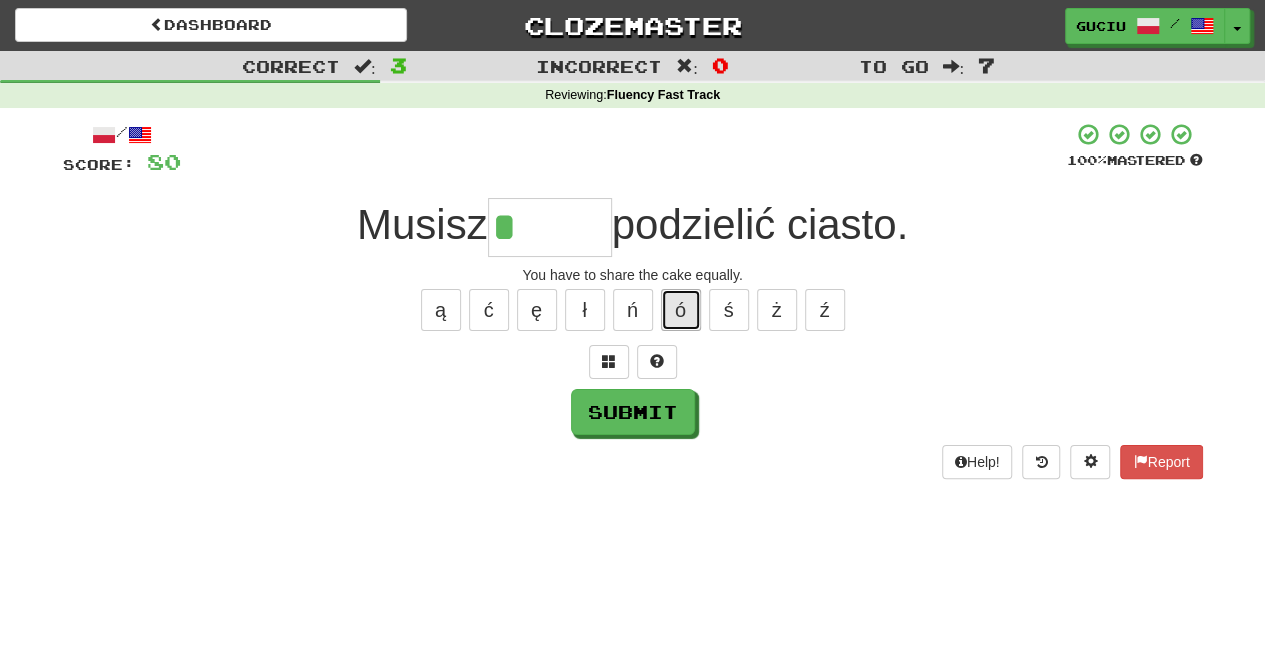 click on "ó" at bounding box center [681, 310] 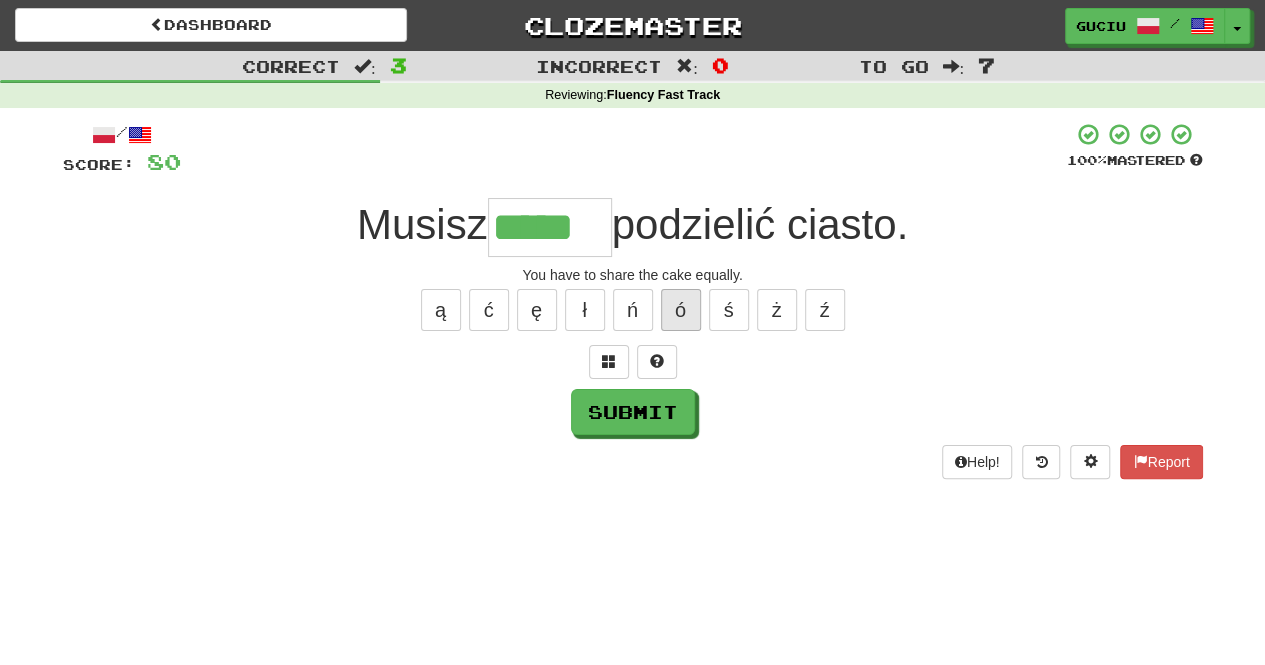 type on "*****" 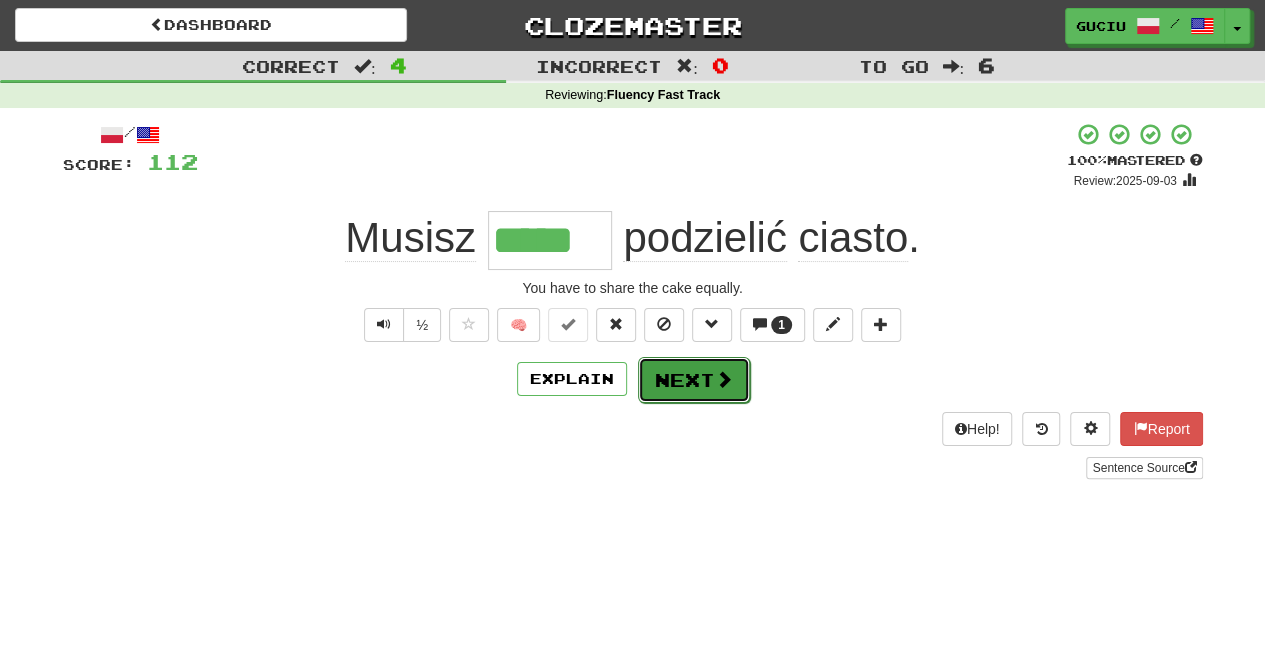 click on "Next" at bounding box center [694, 380] 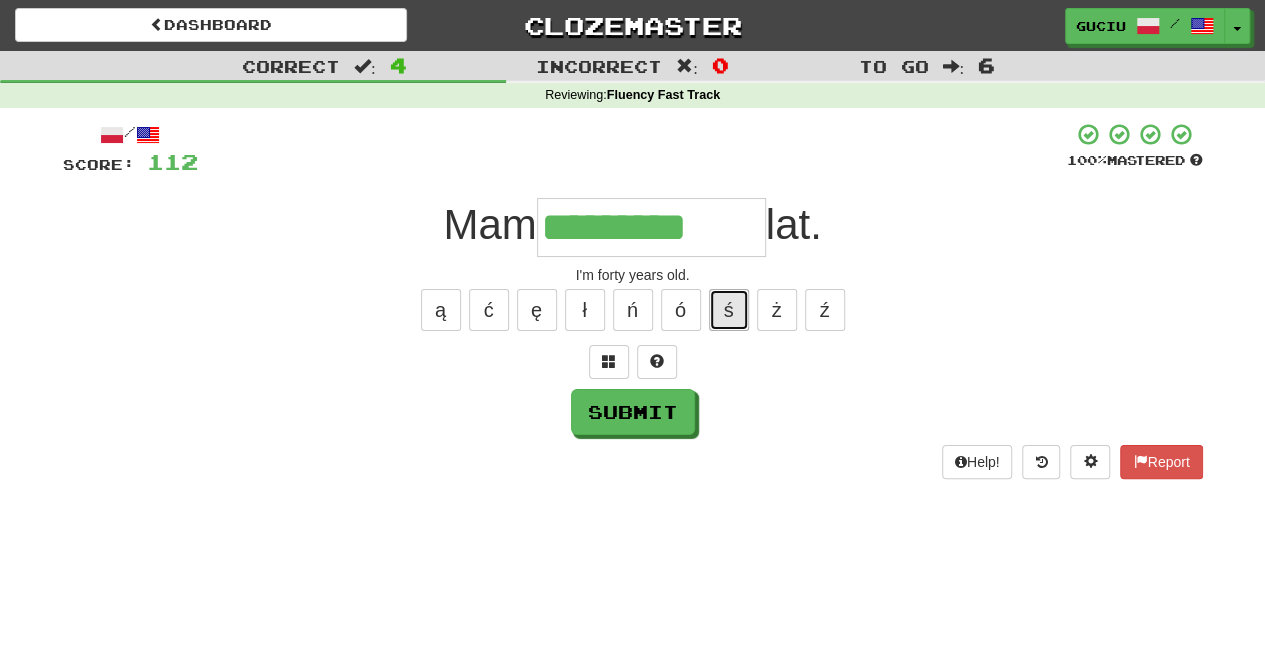 click on "ś" at bounding box center (729, 310) 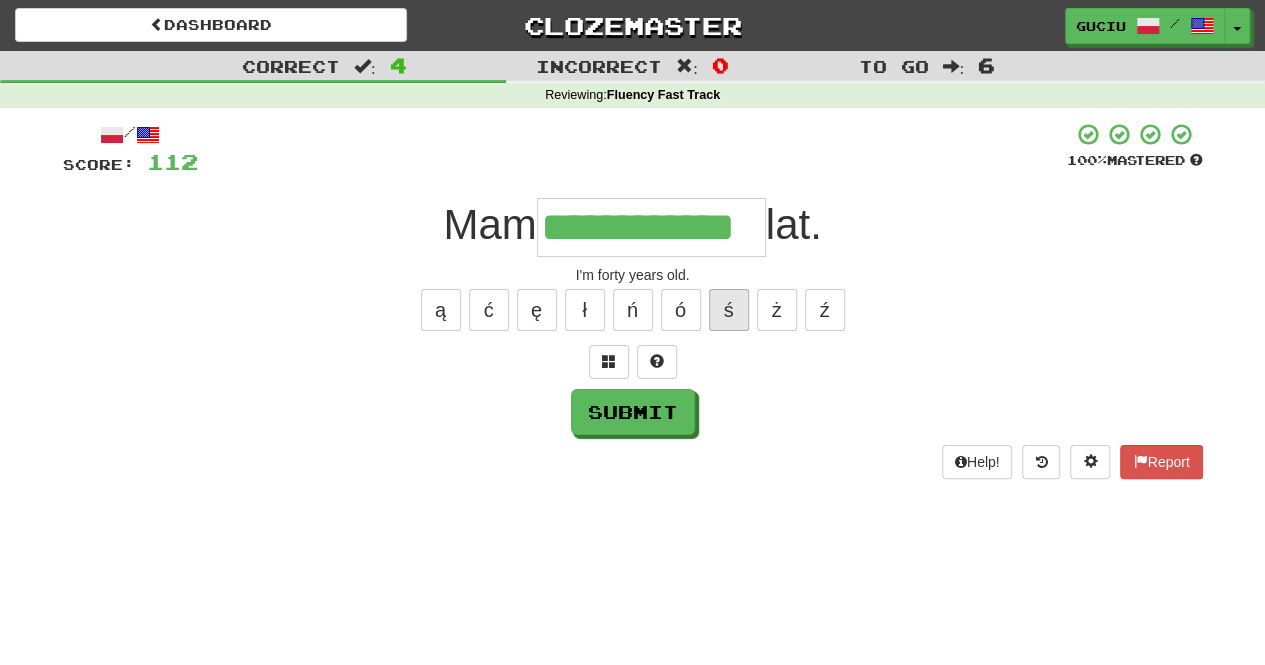 type on "**********" 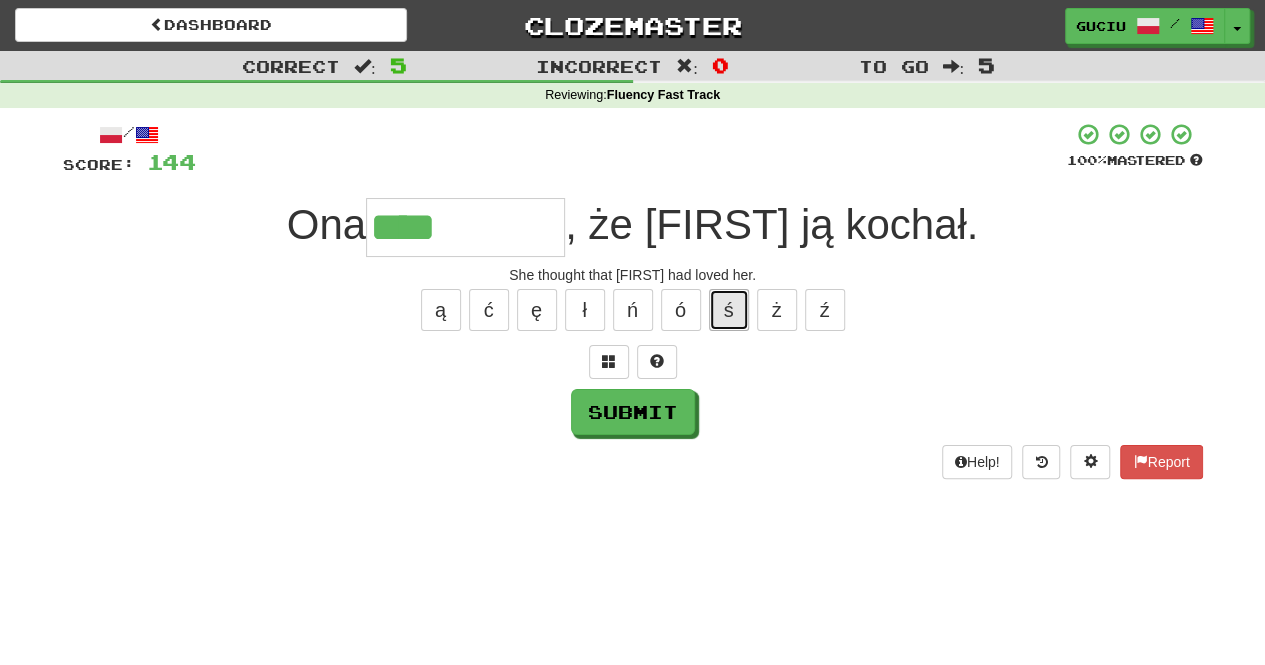 click on "ś" at bounding box center [729, 310] 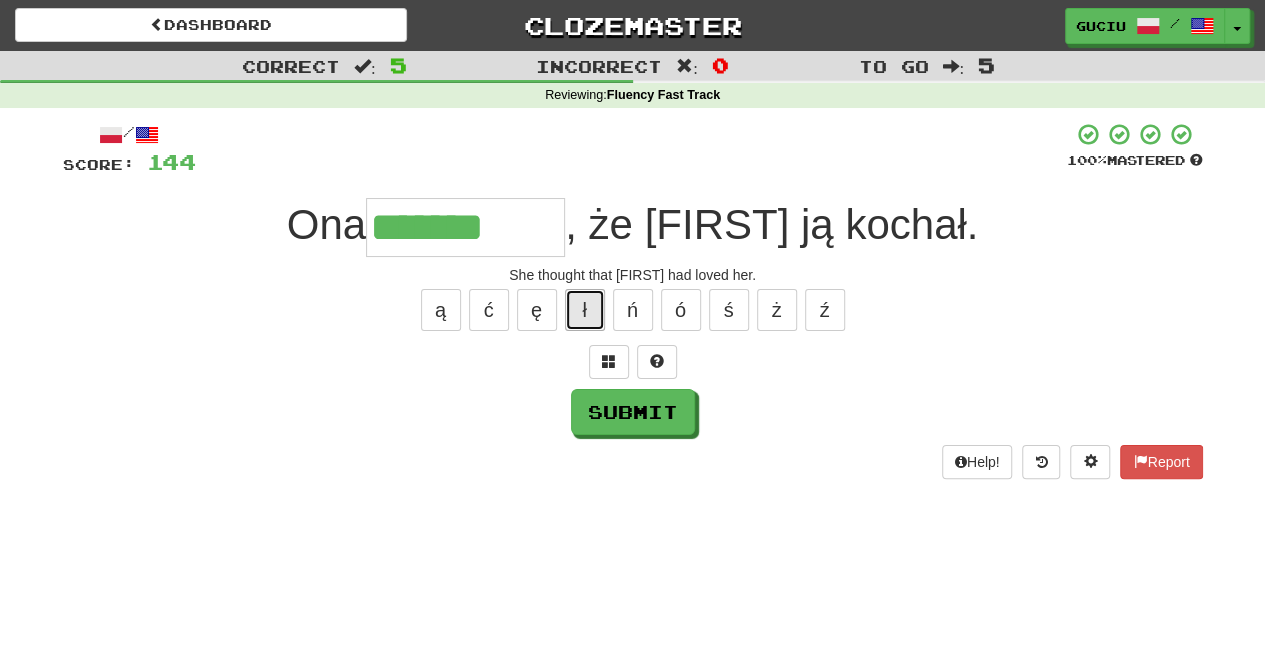 click on "ł" at bounding box center (585, 310) 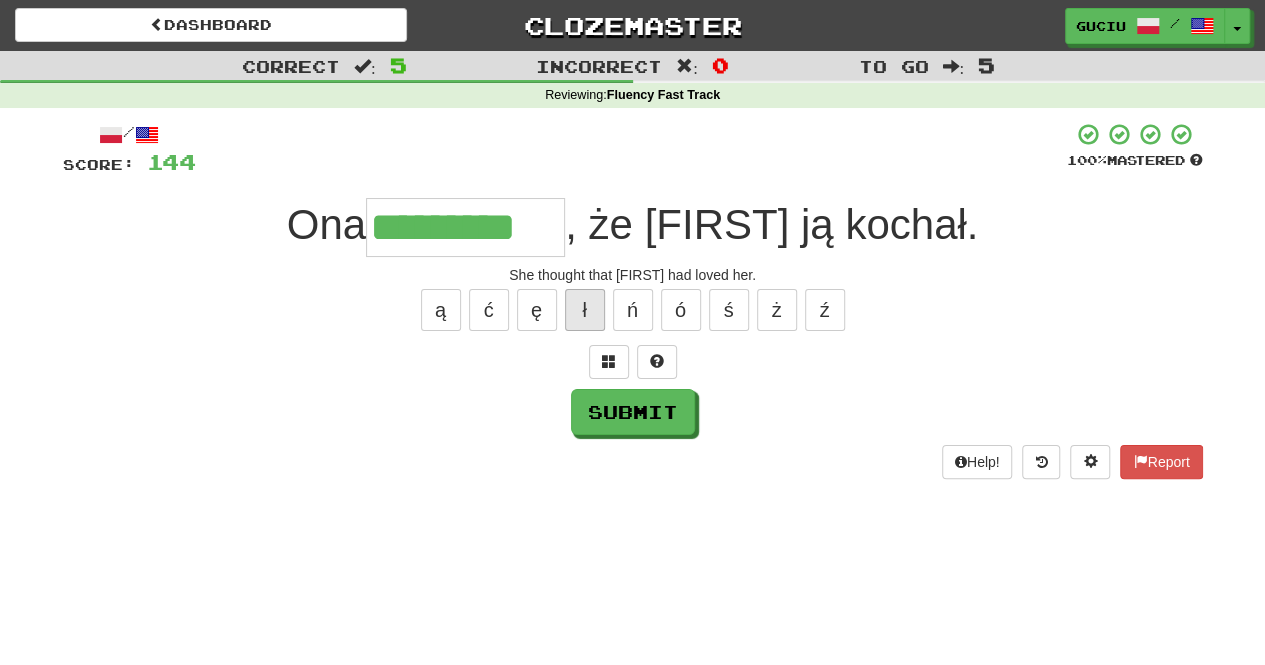 type on "*********" 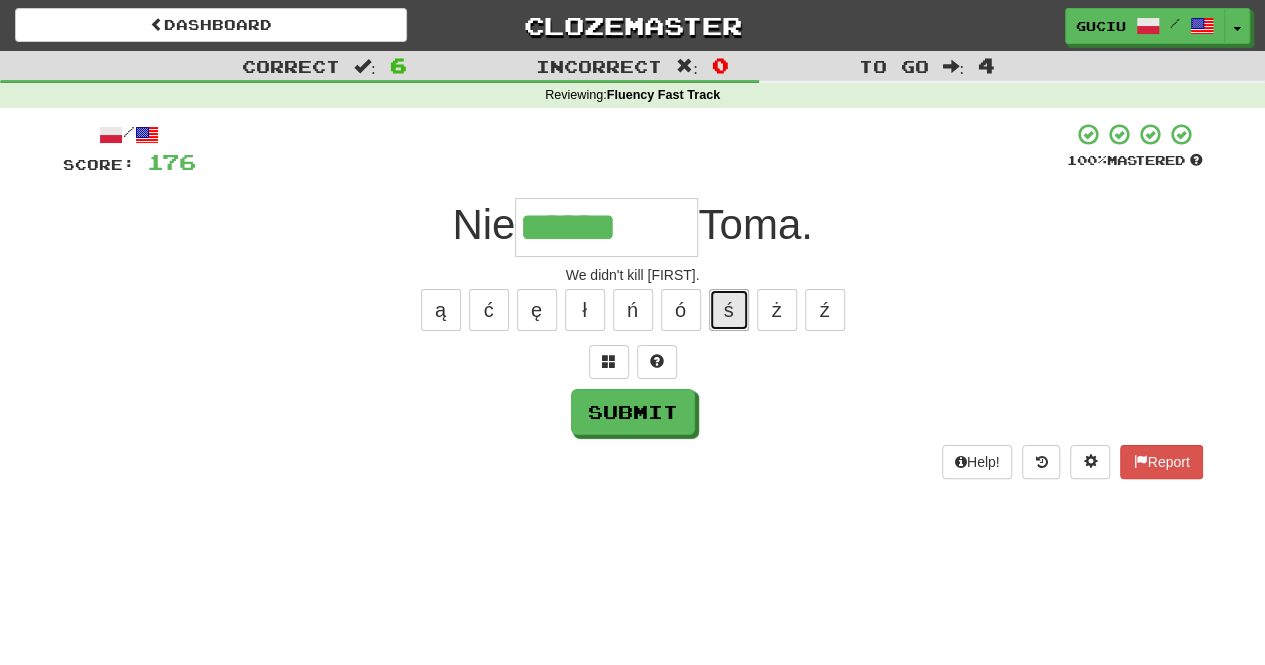 click on "ś" at bounding box center [729, 310] 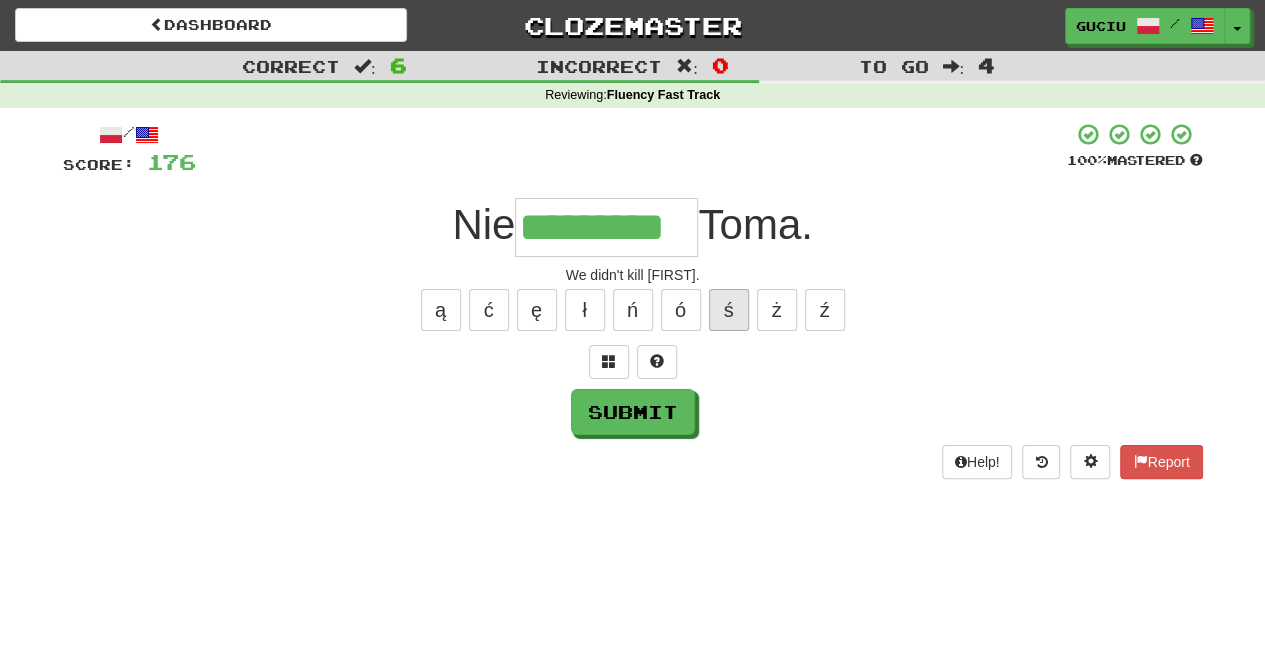 type on "*********" 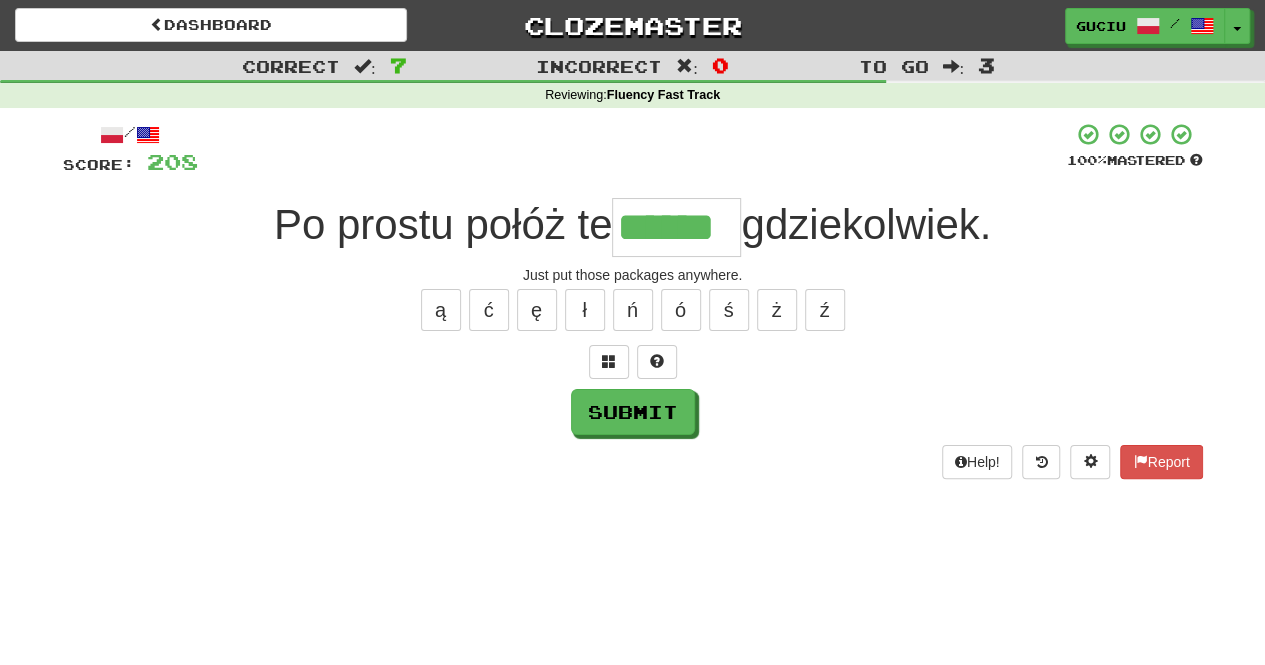 type on "******" 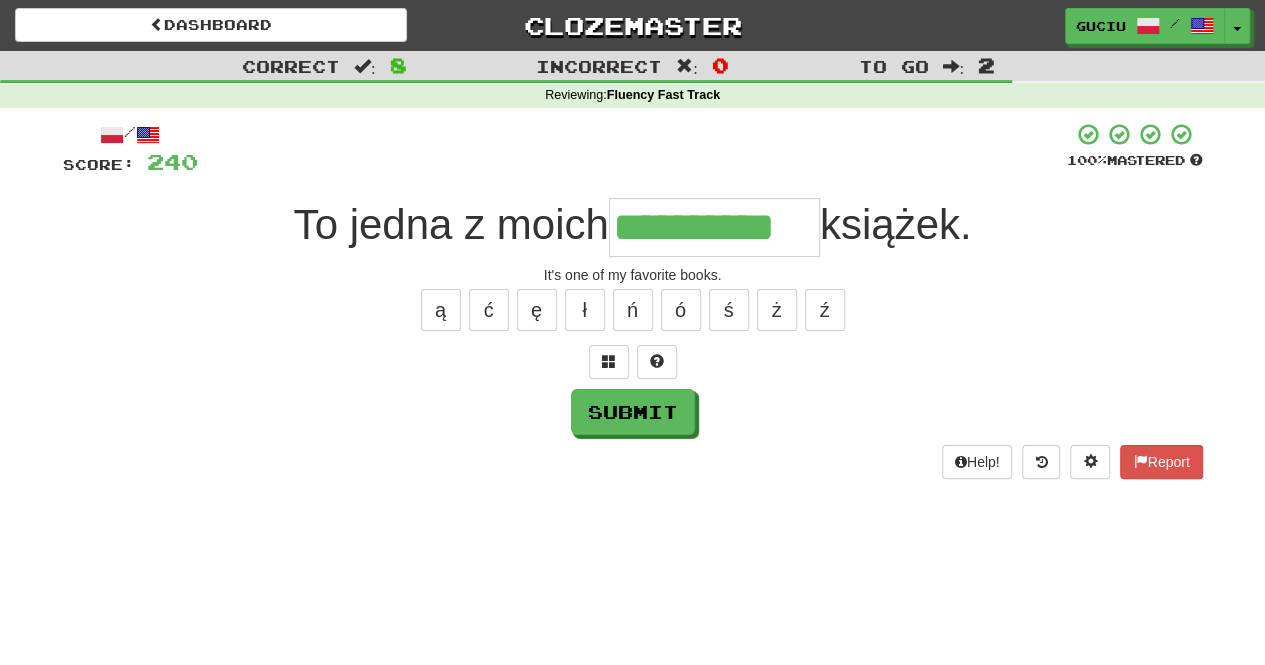 type on "**********" 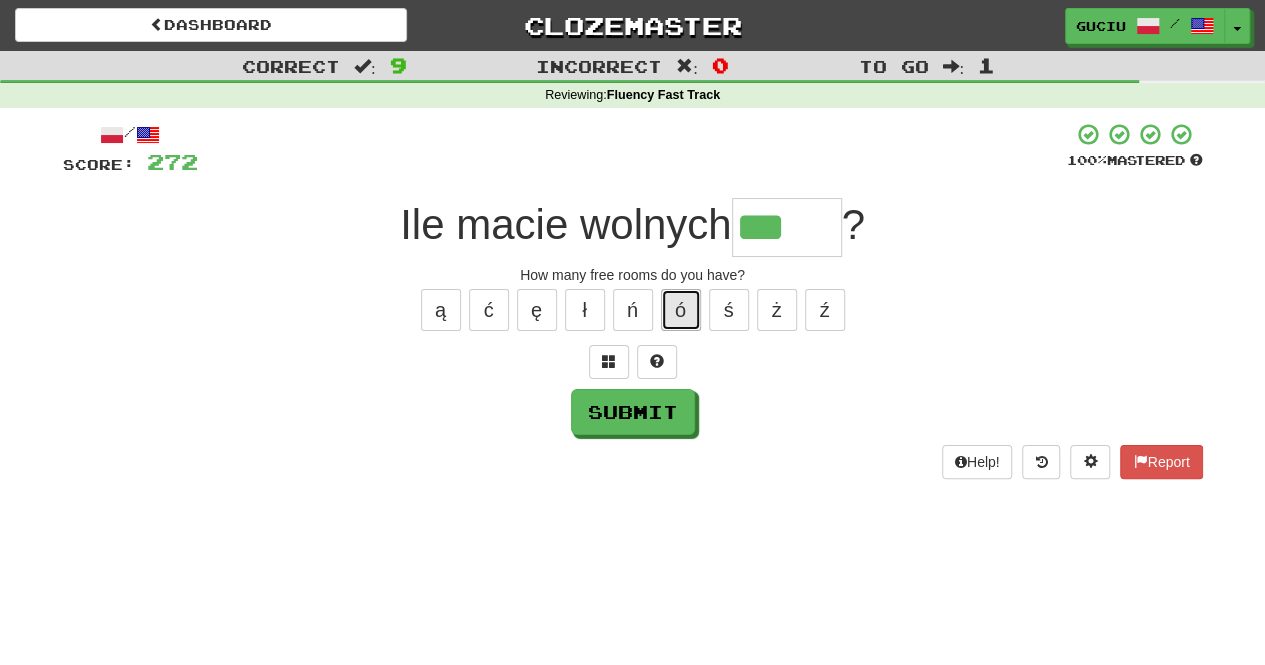 click on "ó" at bounding box center [681, 310] 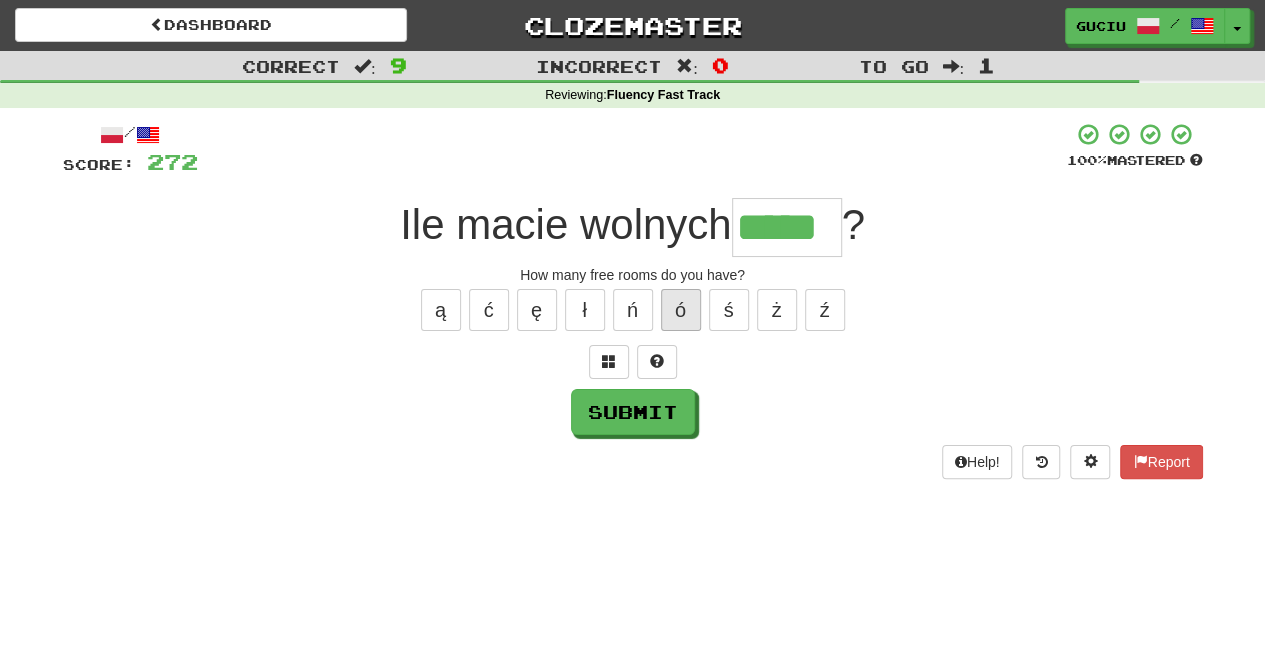 type on "*****" 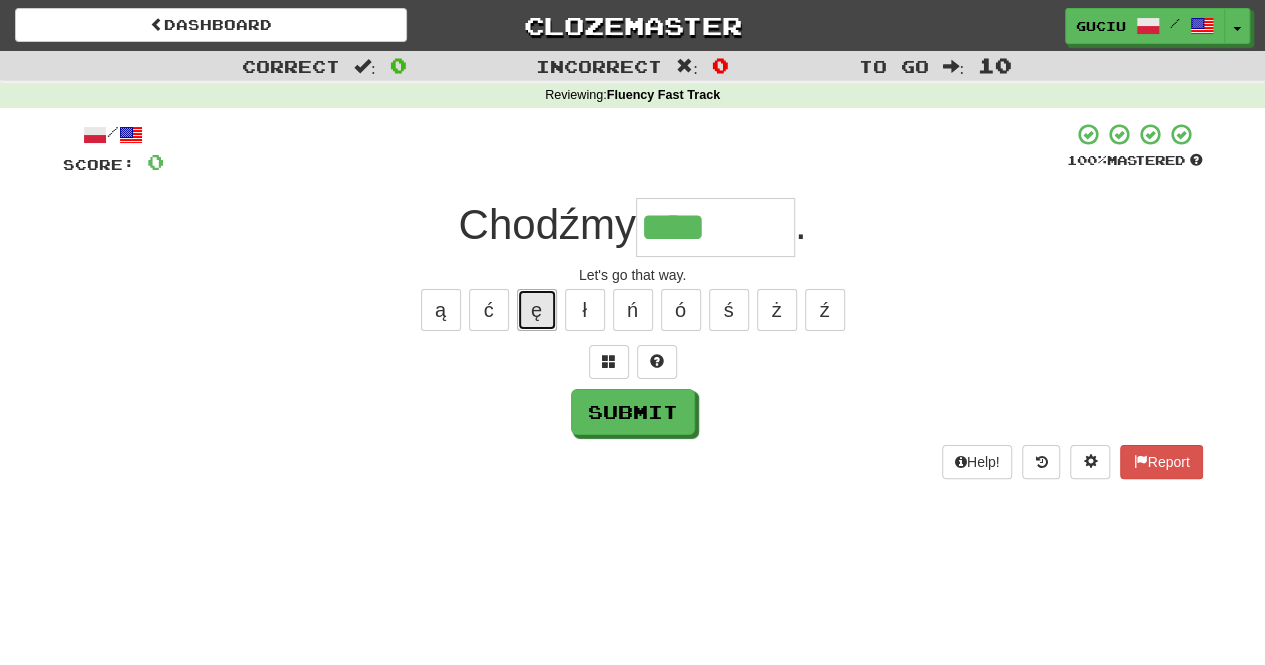 click on "ę" at bounding box center [537, 310] 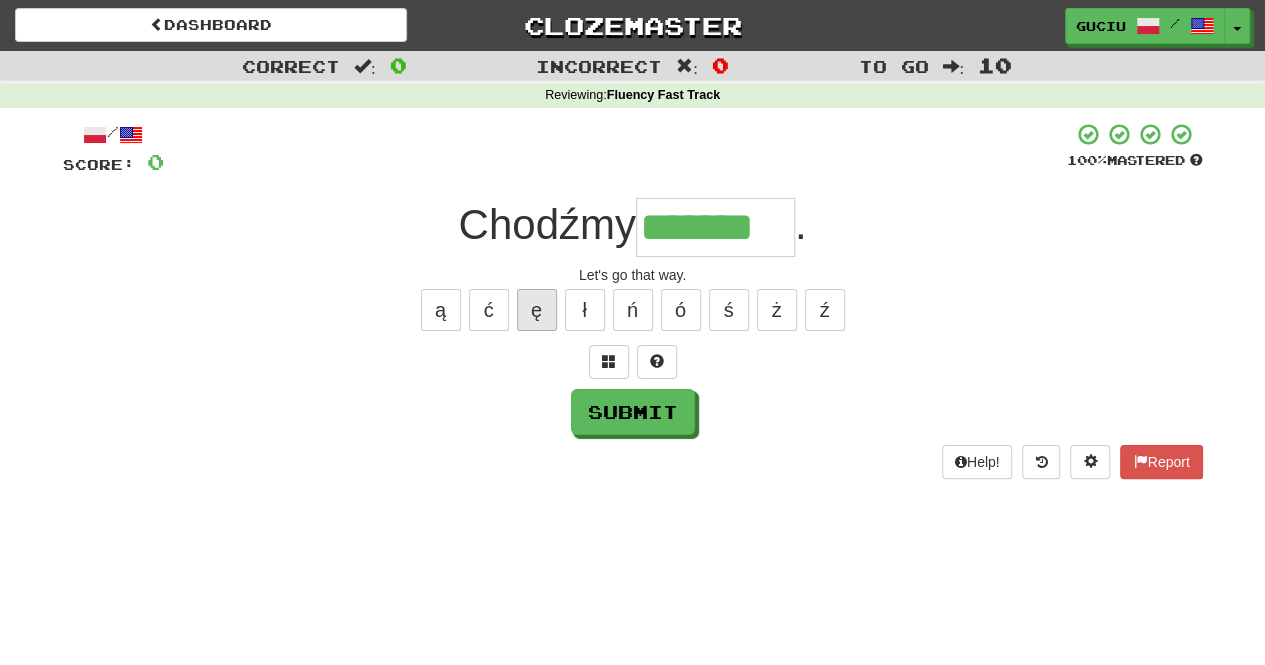 type on "*******" 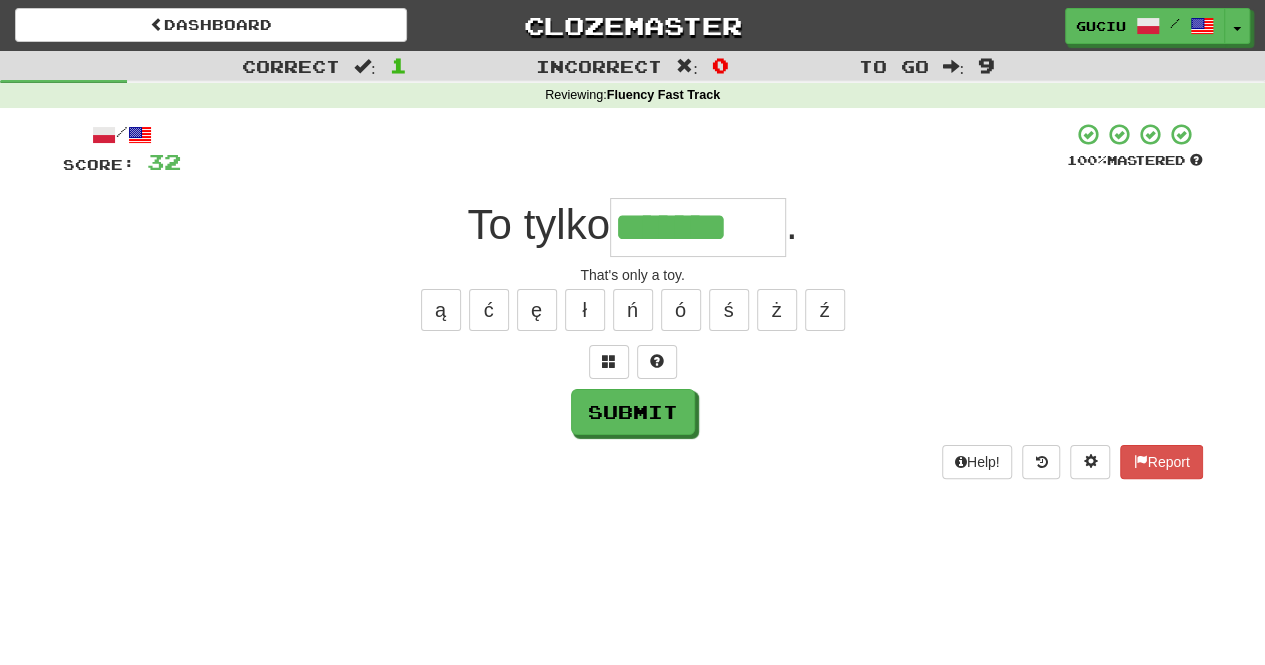 type on "*******" 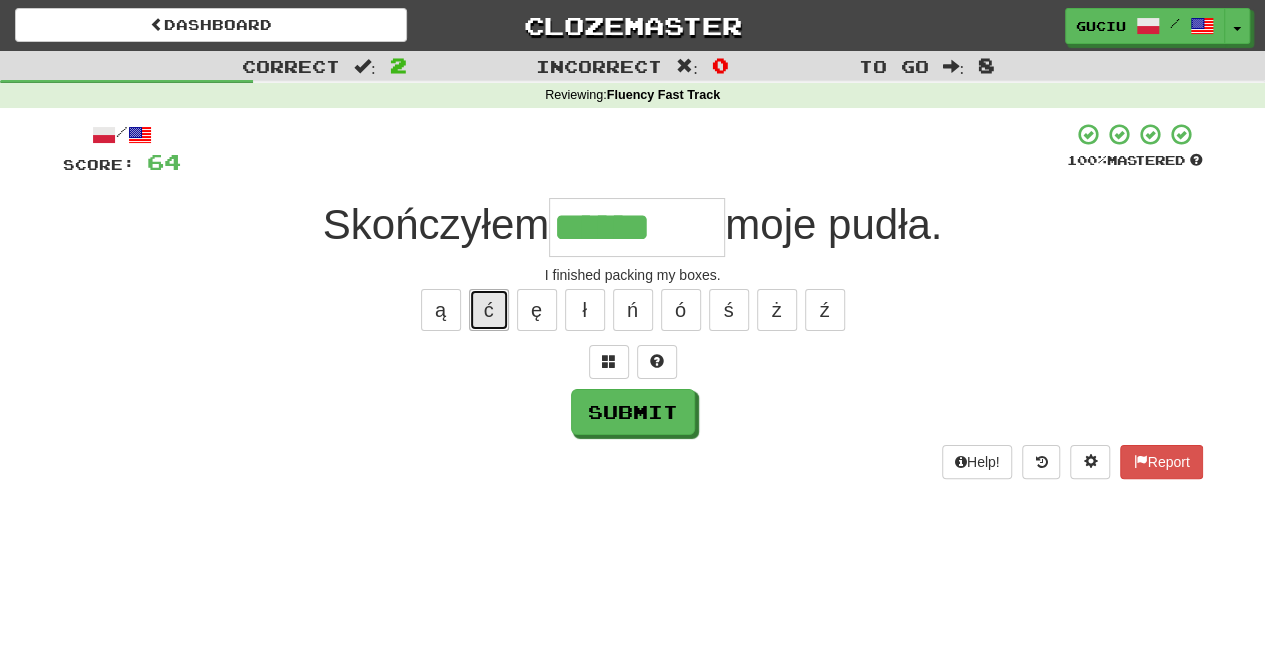 click on "ć" at bounding box center [489, 310] 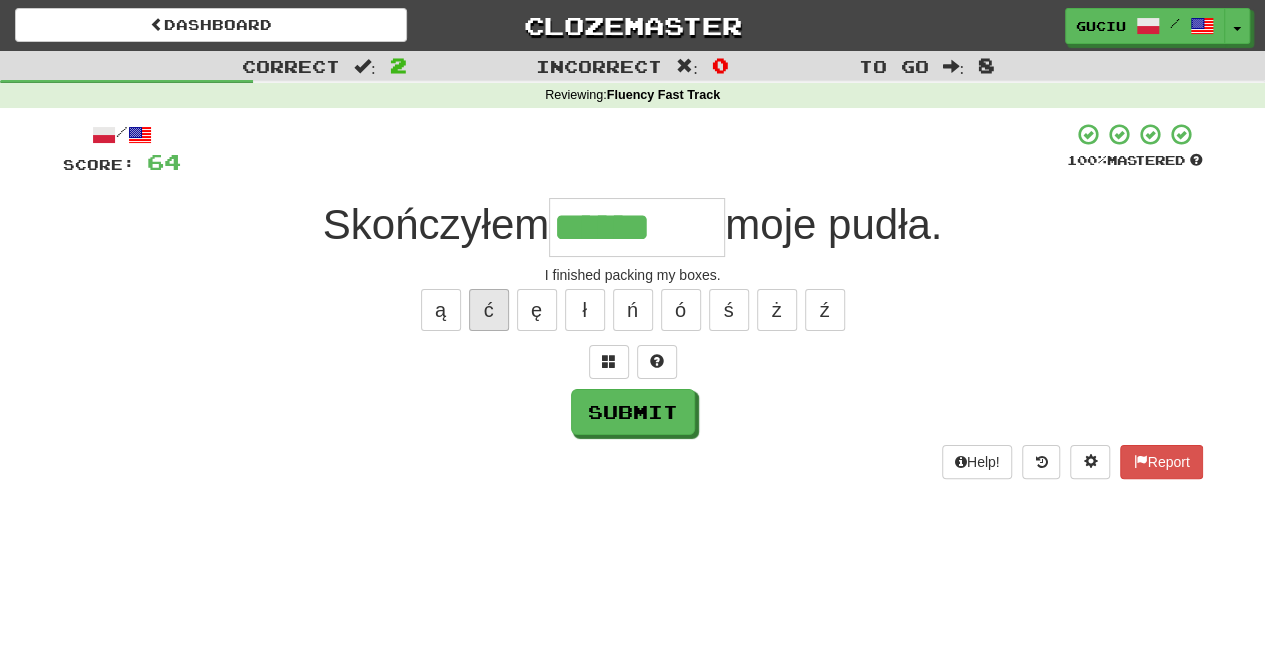 type on "*******" 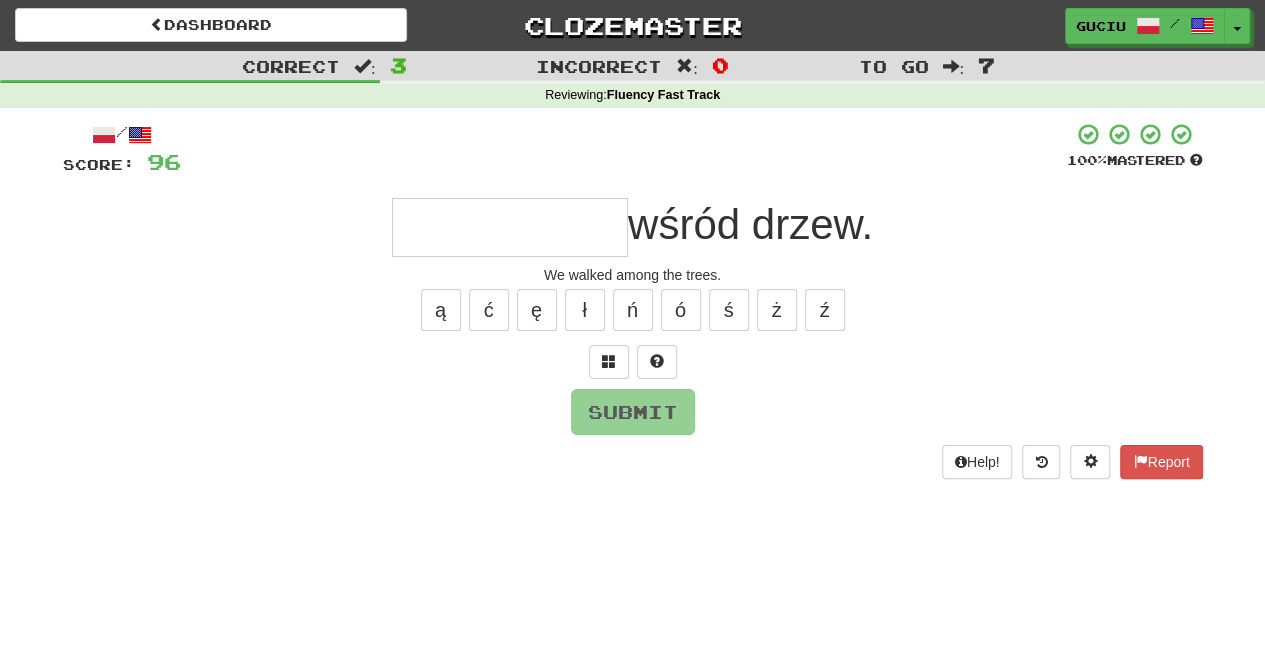 type on "*" 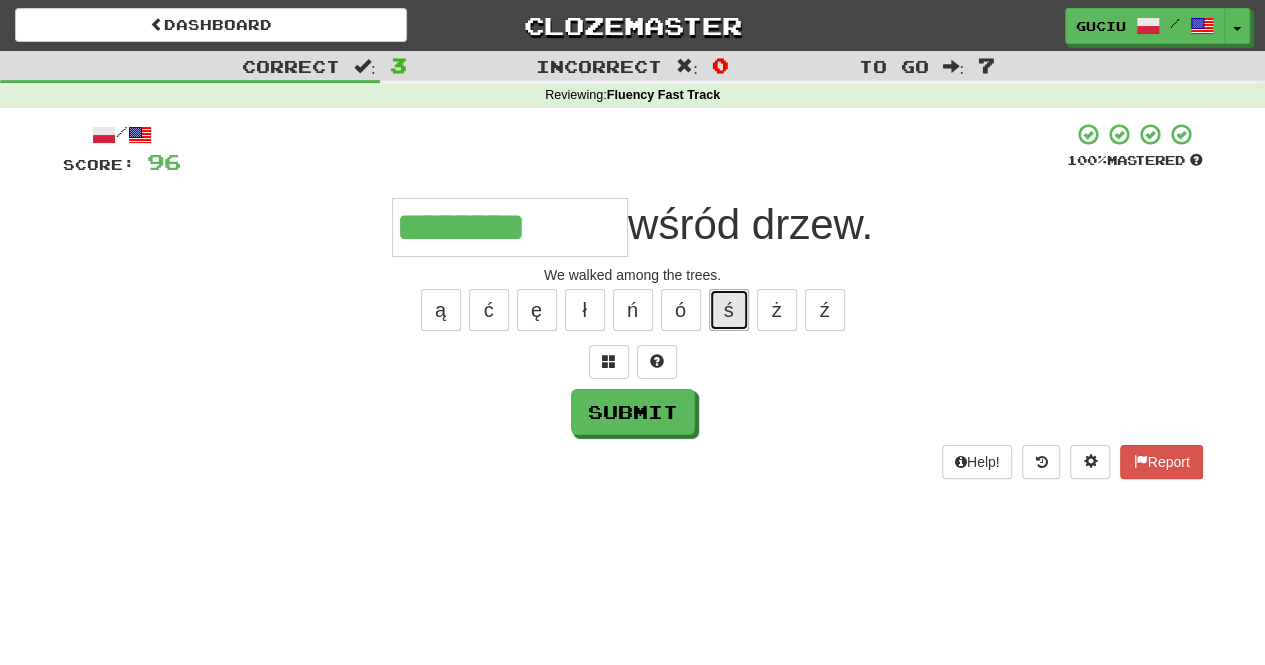 click on "ś" at bounding box center (729, 310) 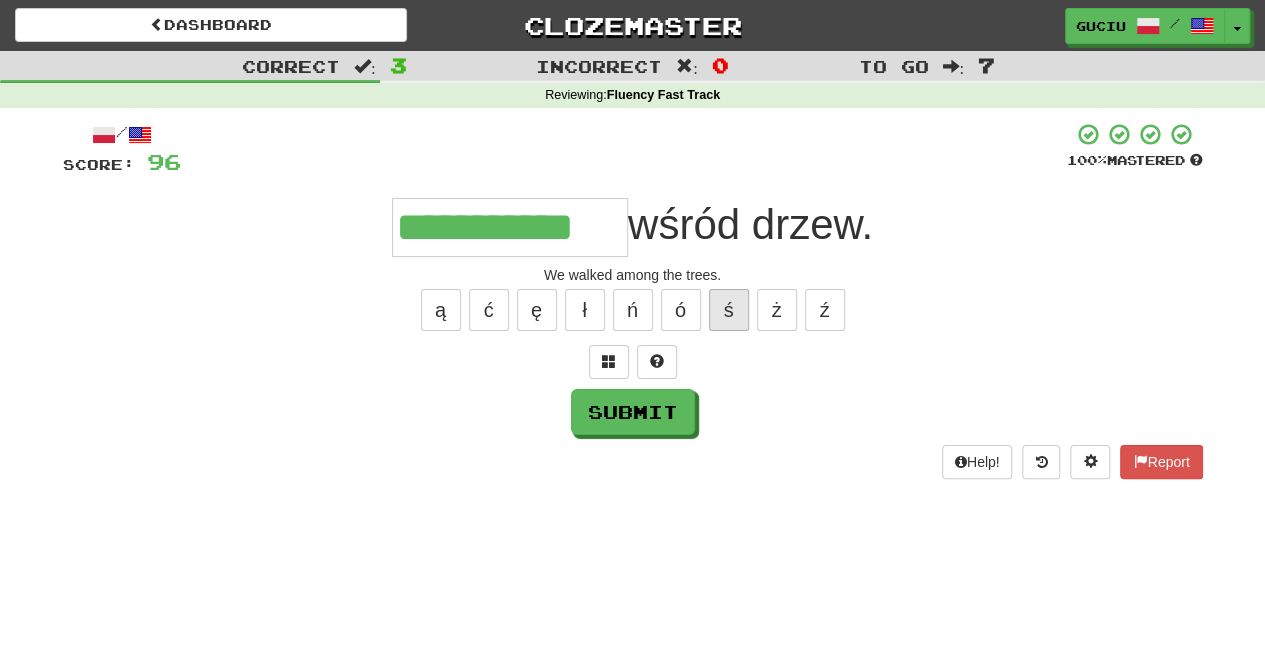 type on "**********" 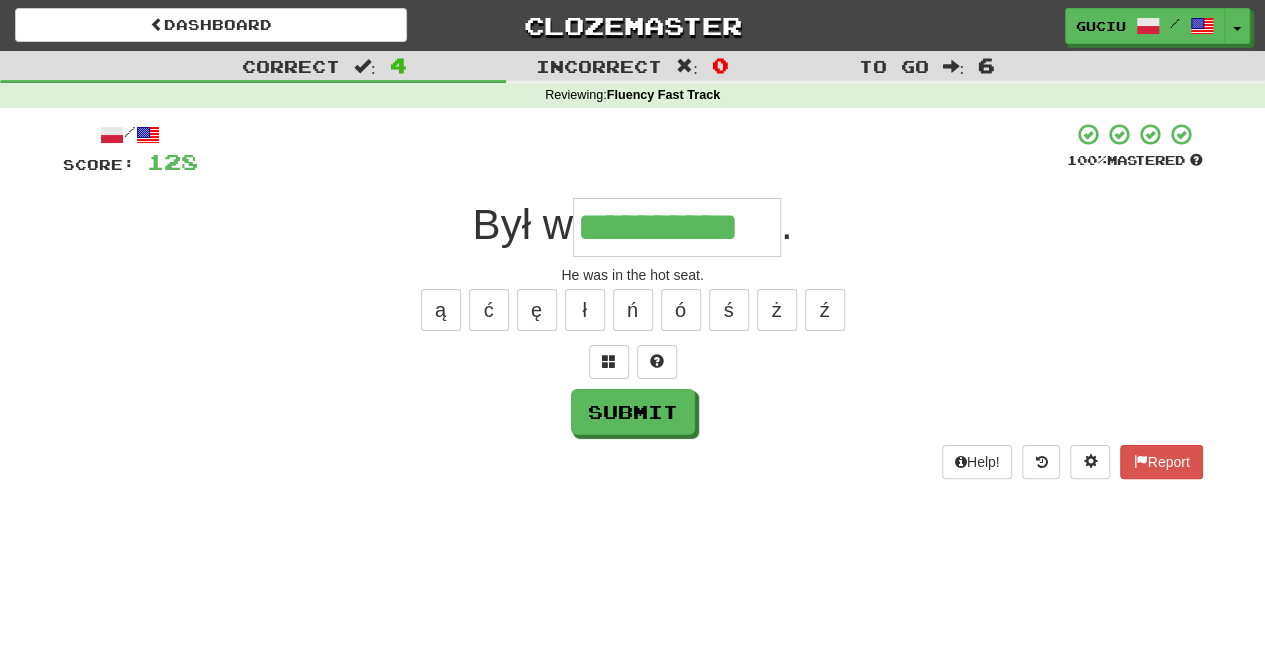 type on "**********" 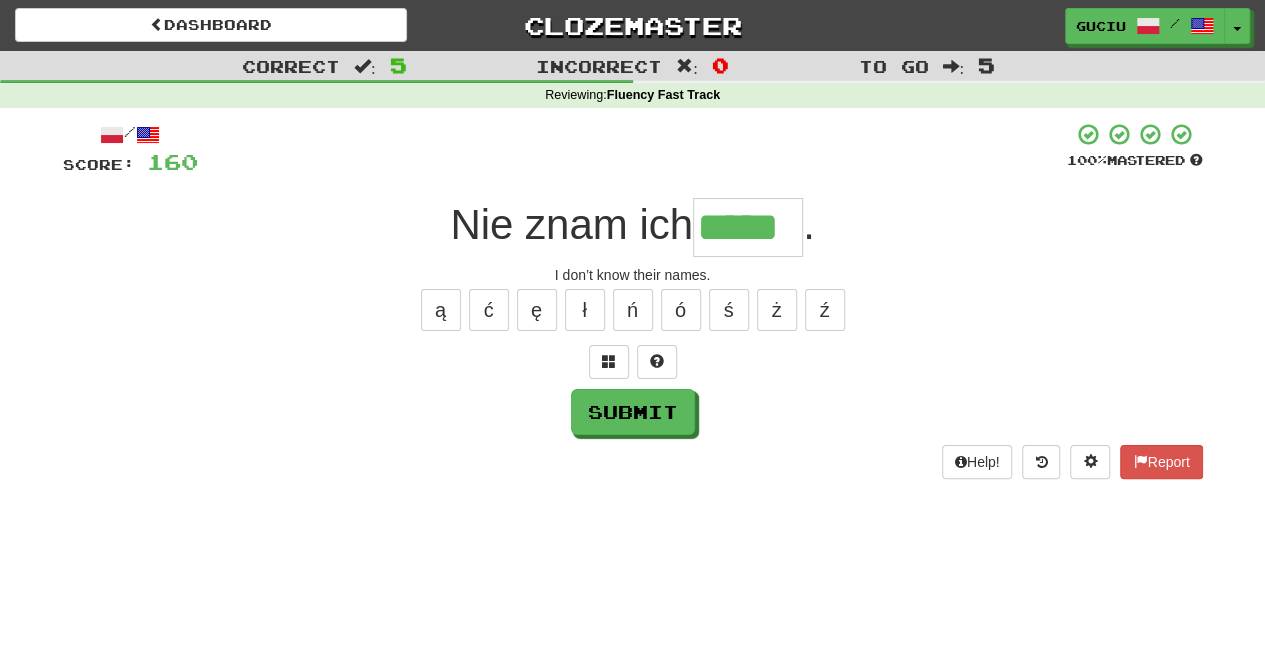 type on "*****" 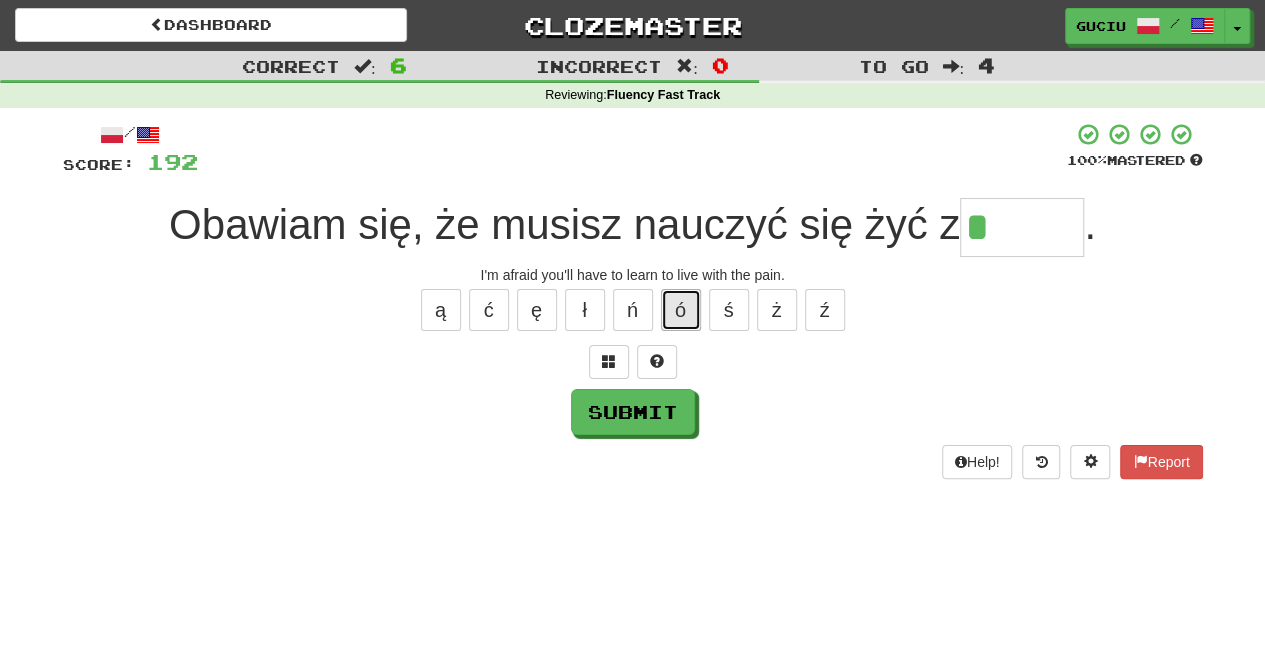 click on "ó" at bounding box center [681, 310] 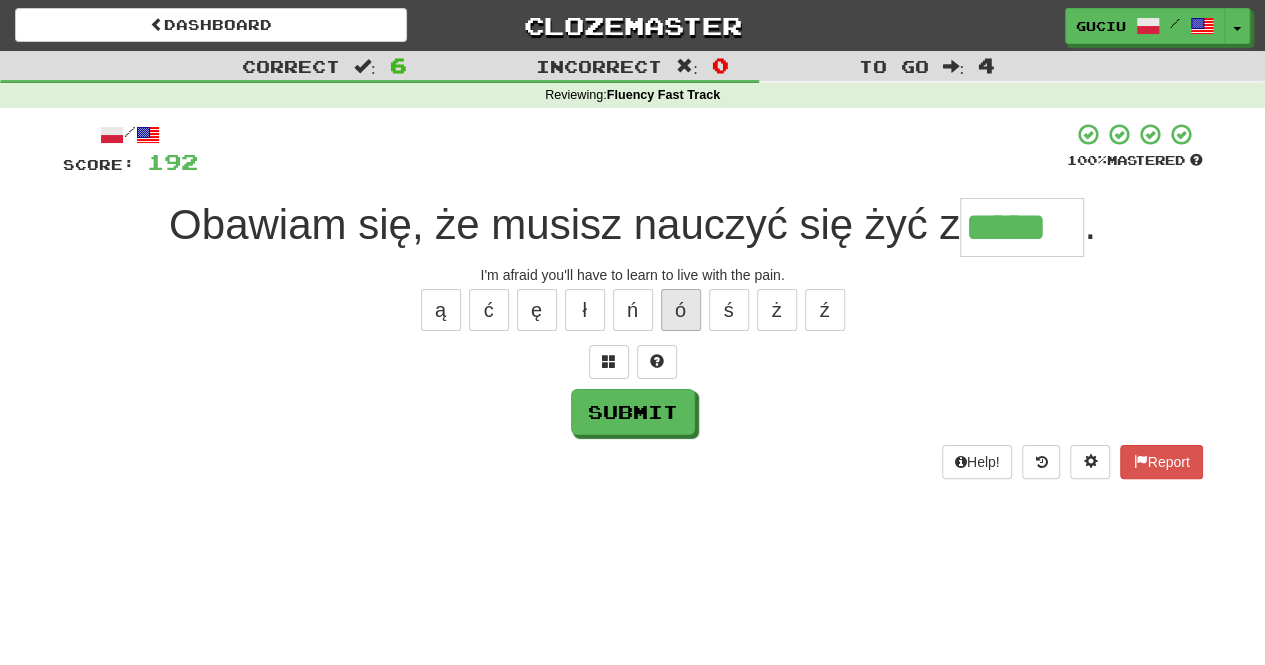 type on "*****" 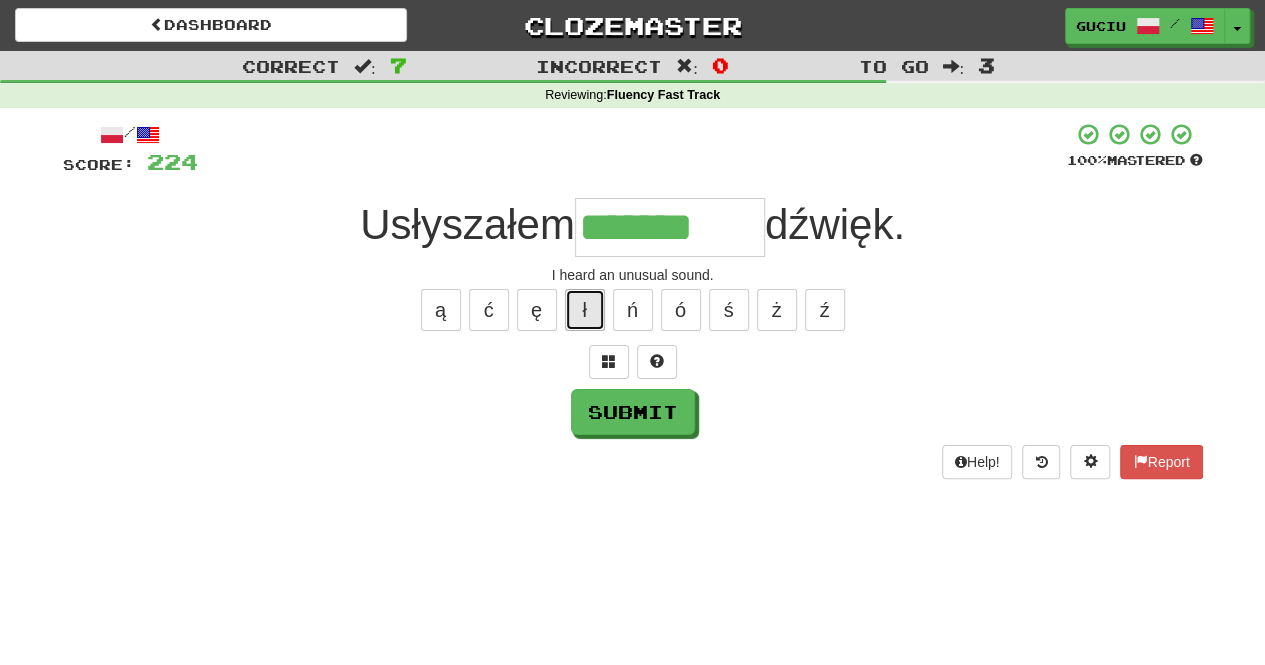 click on "ł" at bounding box center [585, 310] 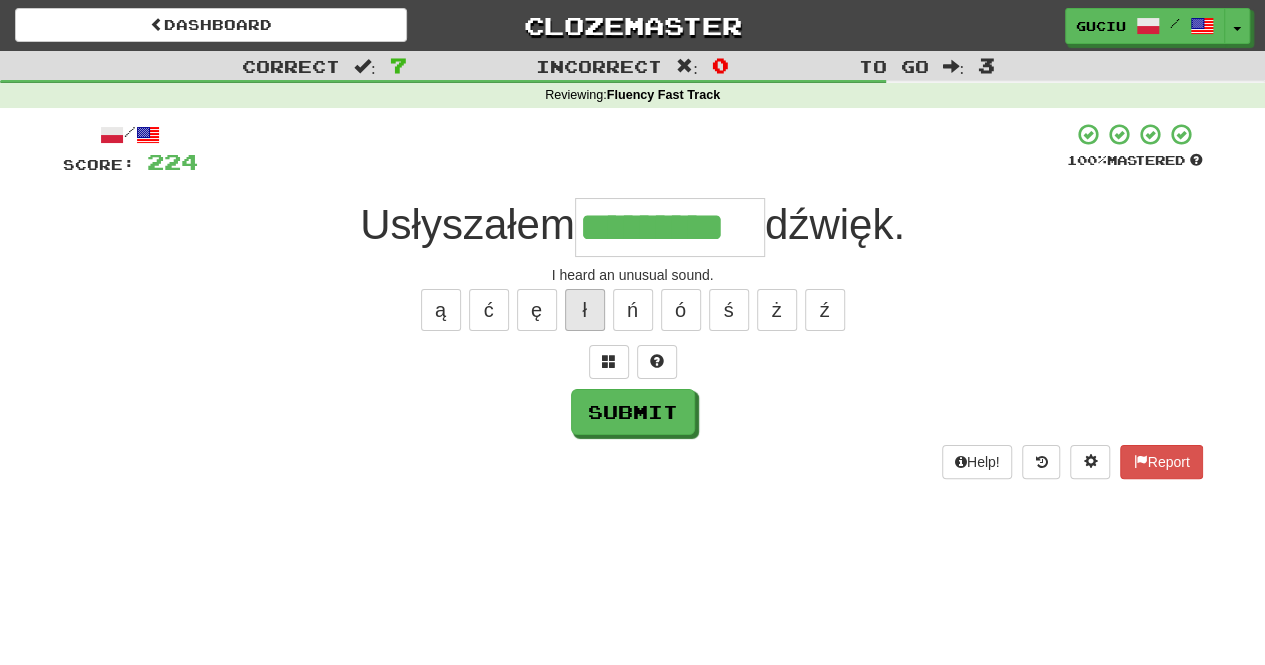type on "*********" 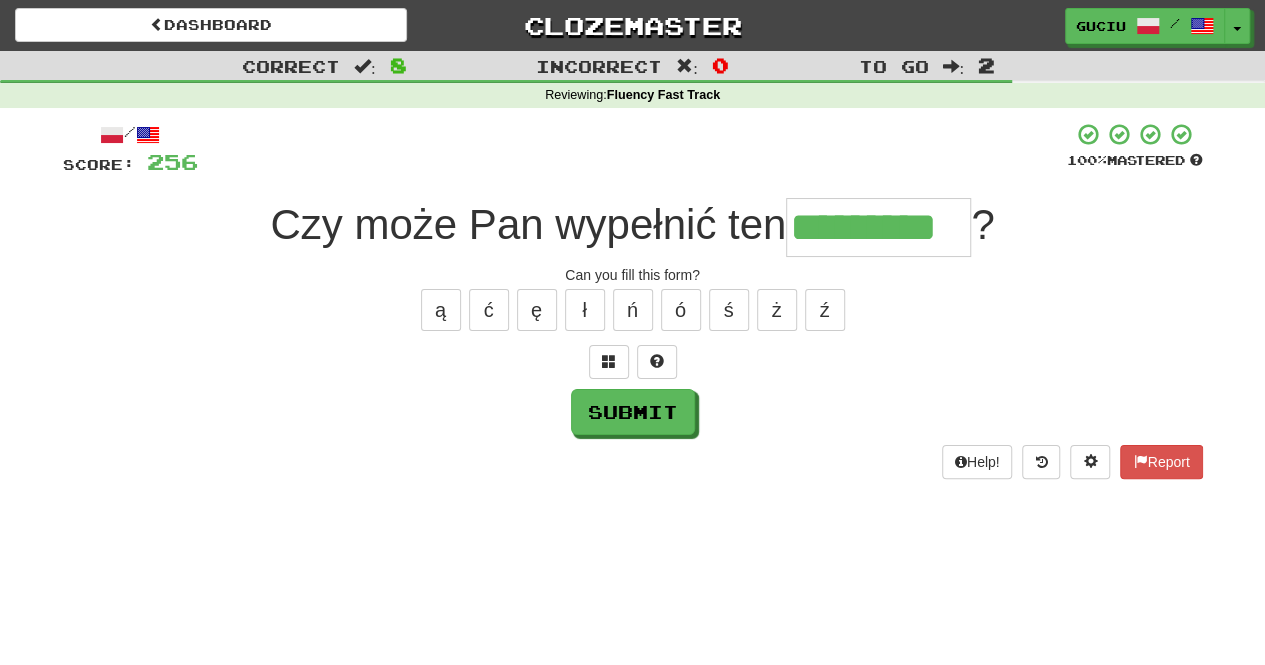 type on "*********" 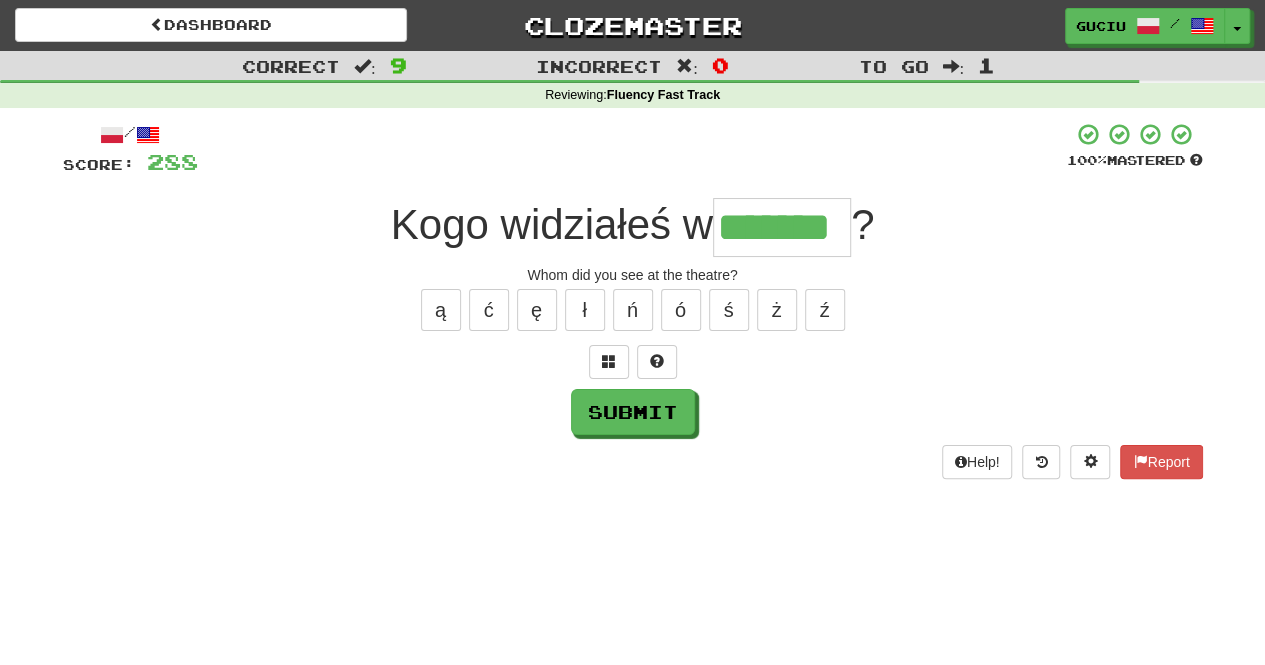 type on "*******" 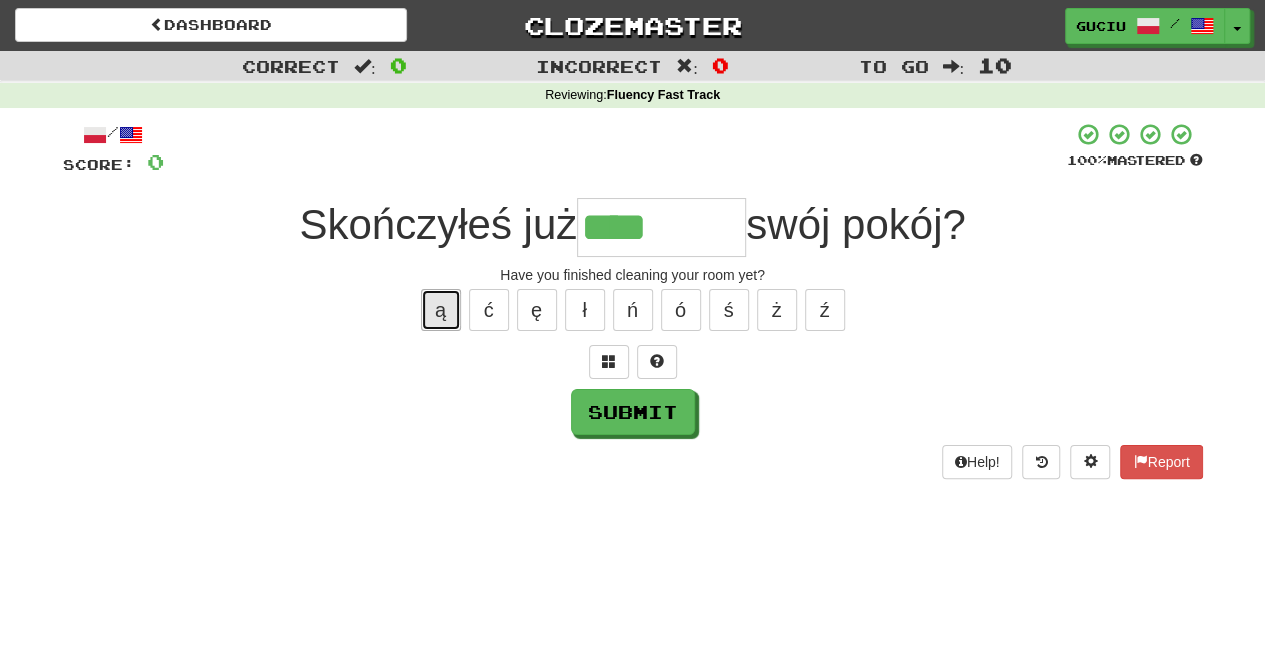 click on "ą" at bounding box center [441, 310] 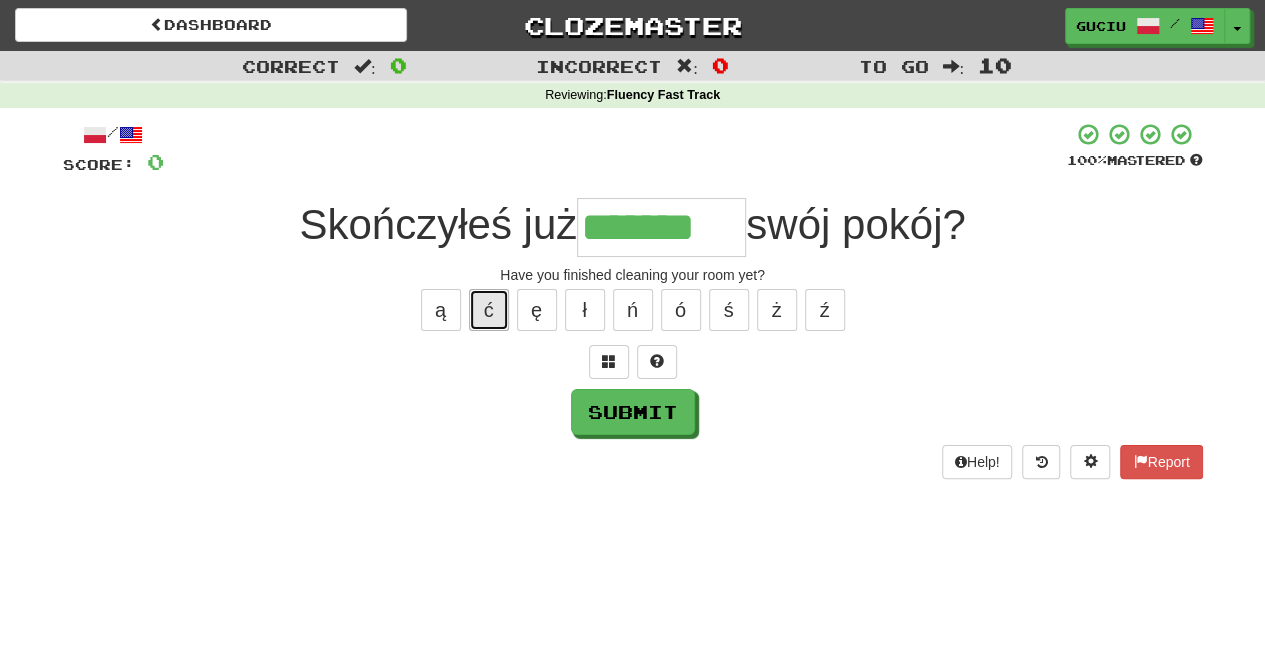 click on "ć" at bounding box center (489, 310) 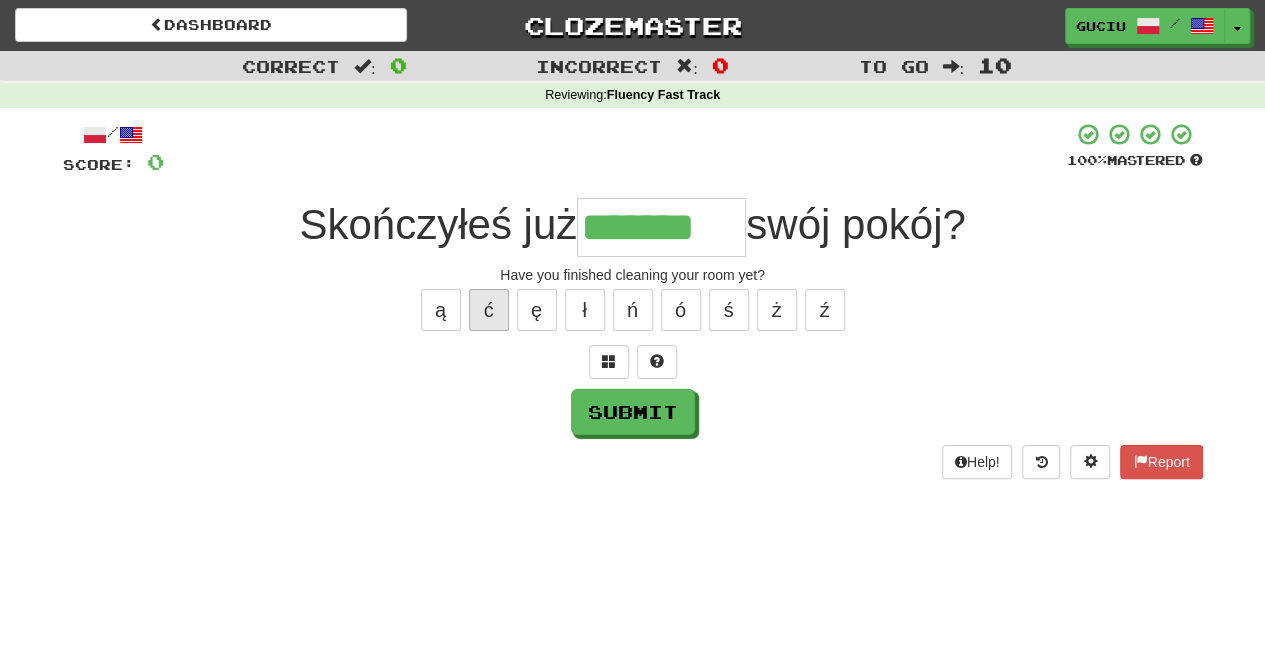 type on "********" 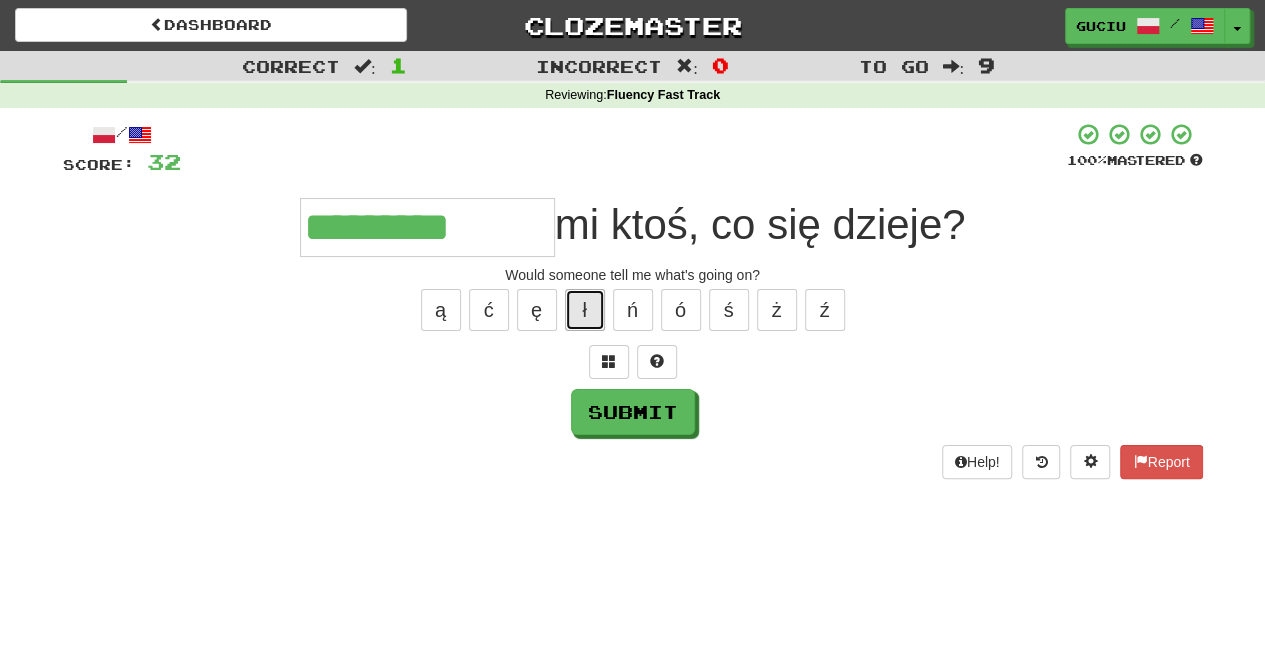 click on "ł" at bounding box center [585, 310] 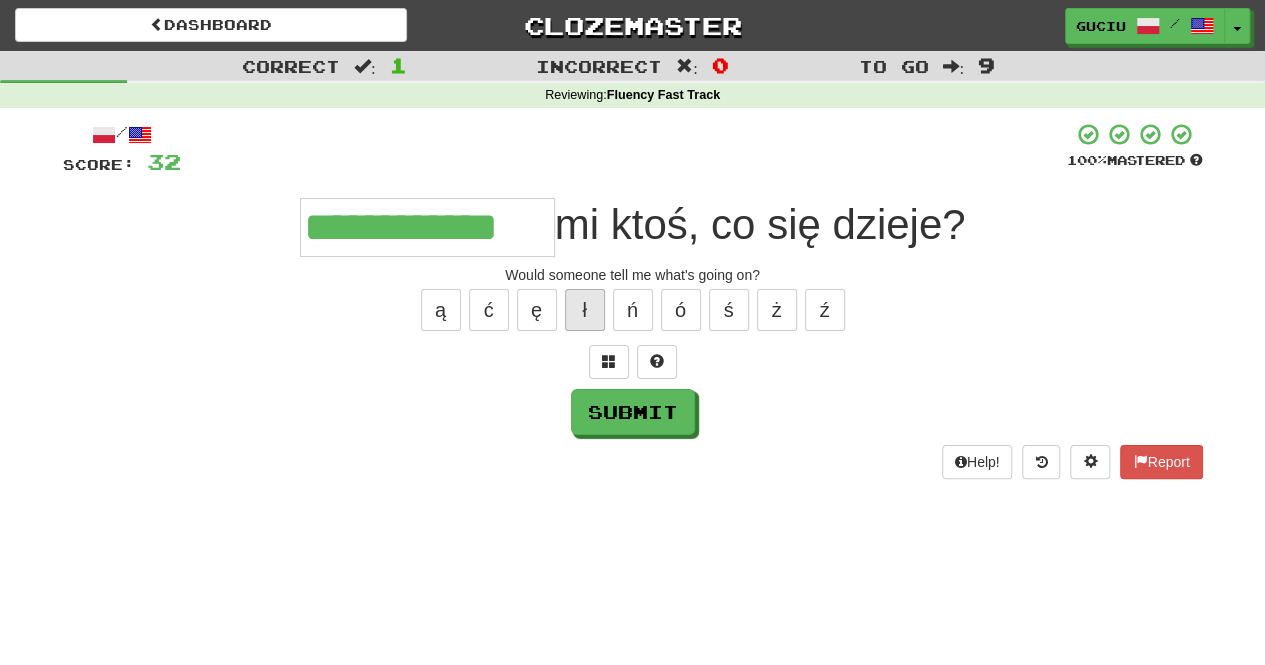 type on "**********" 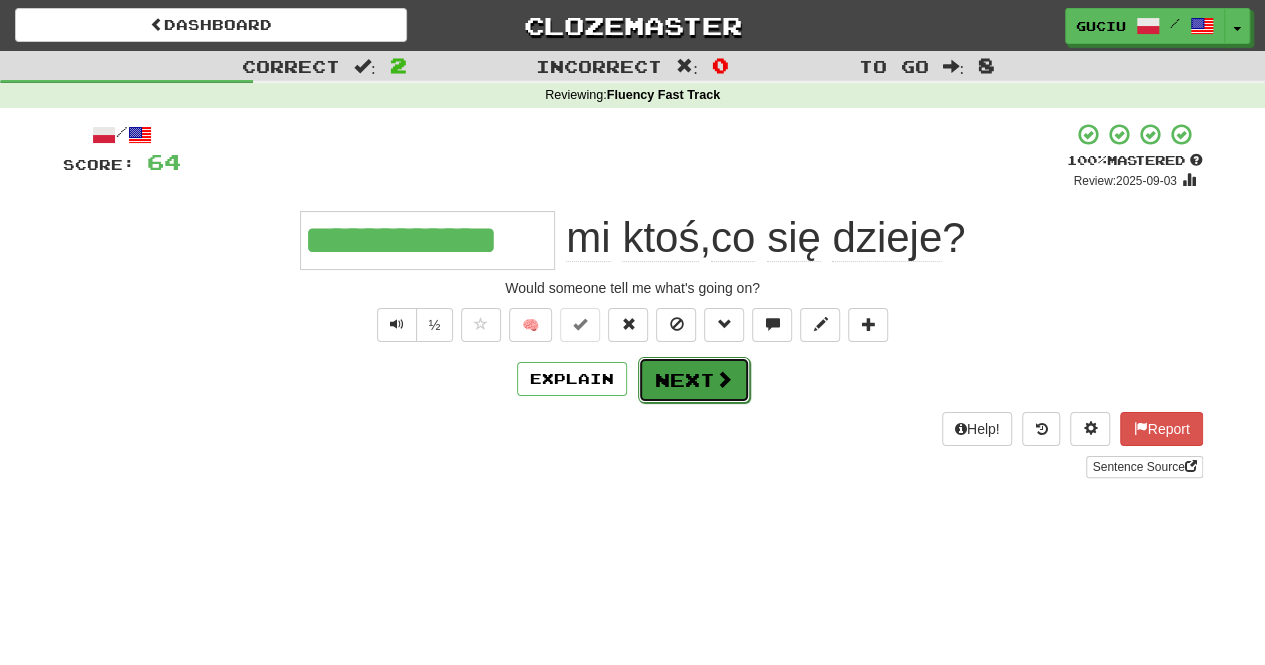 click on "Next" at bounding box center (694, 380) 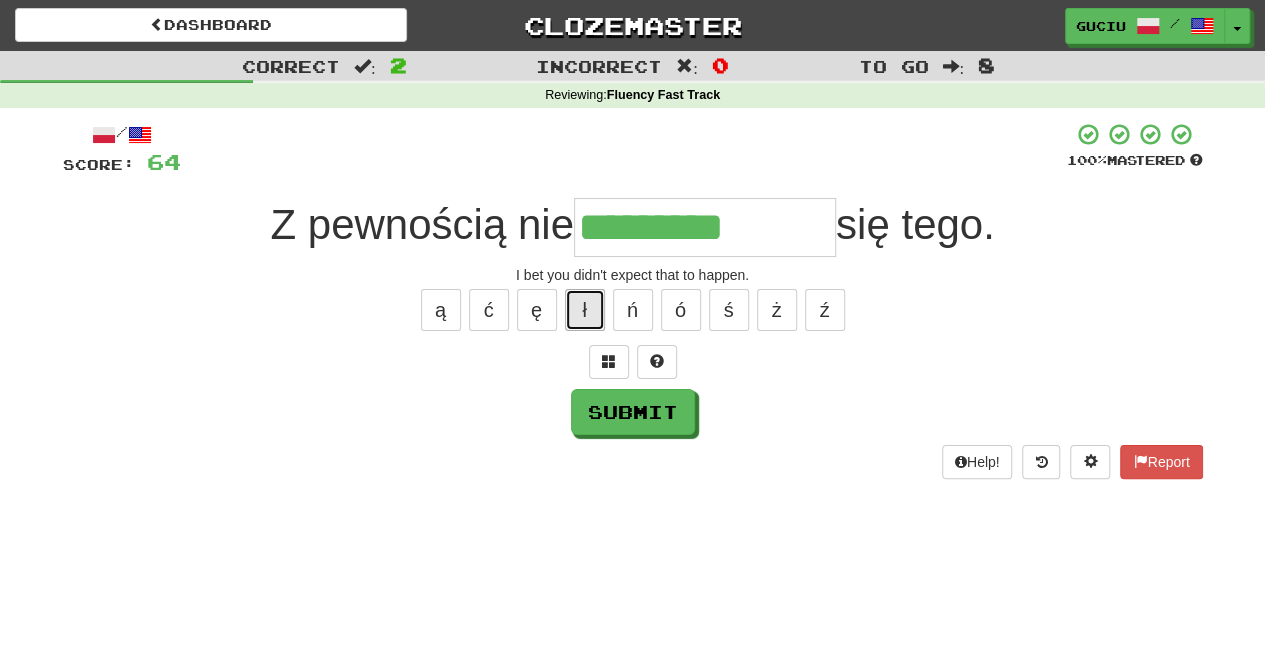 click on "ł" at bounding box center [585, 310] 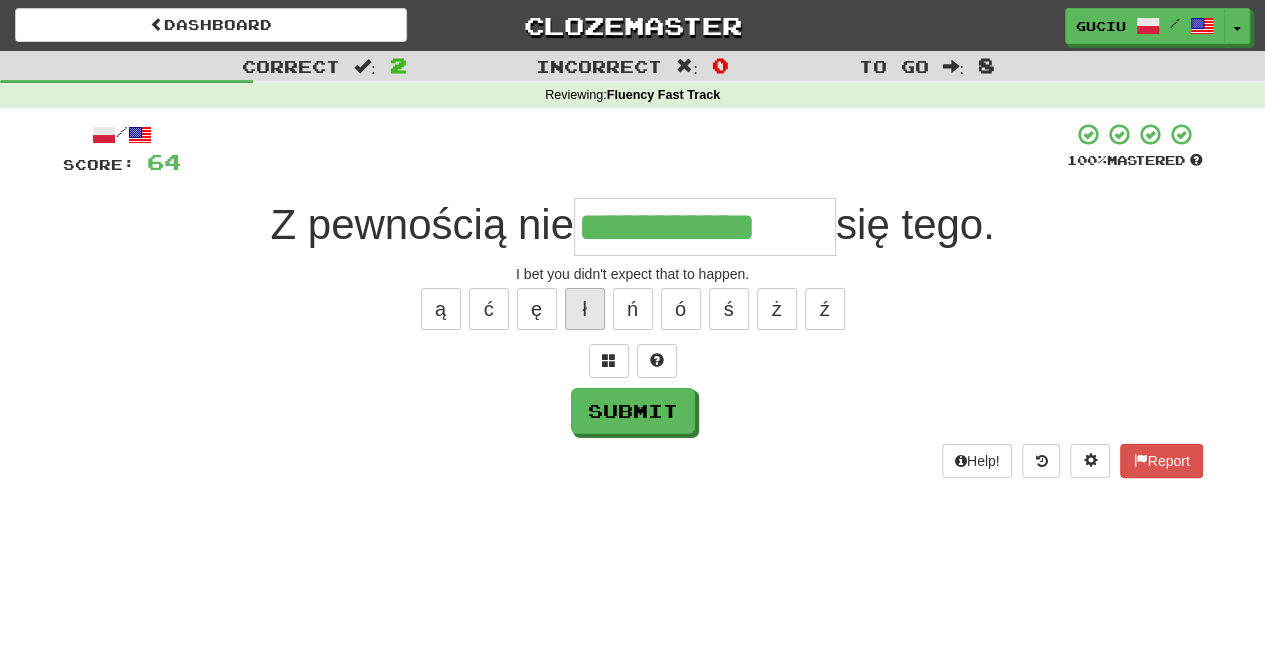 scroll, scrollTop: 0, scrollLeft: 0, axis: both 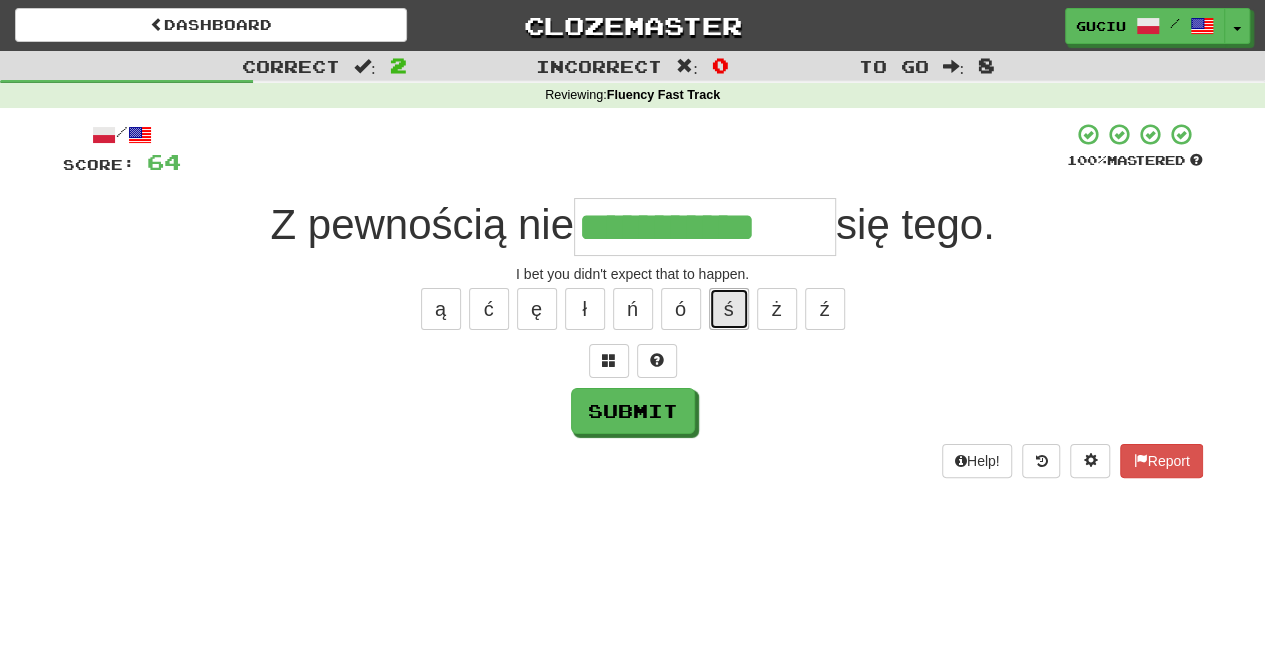 click on "ś" at bounding box center (729, 309) 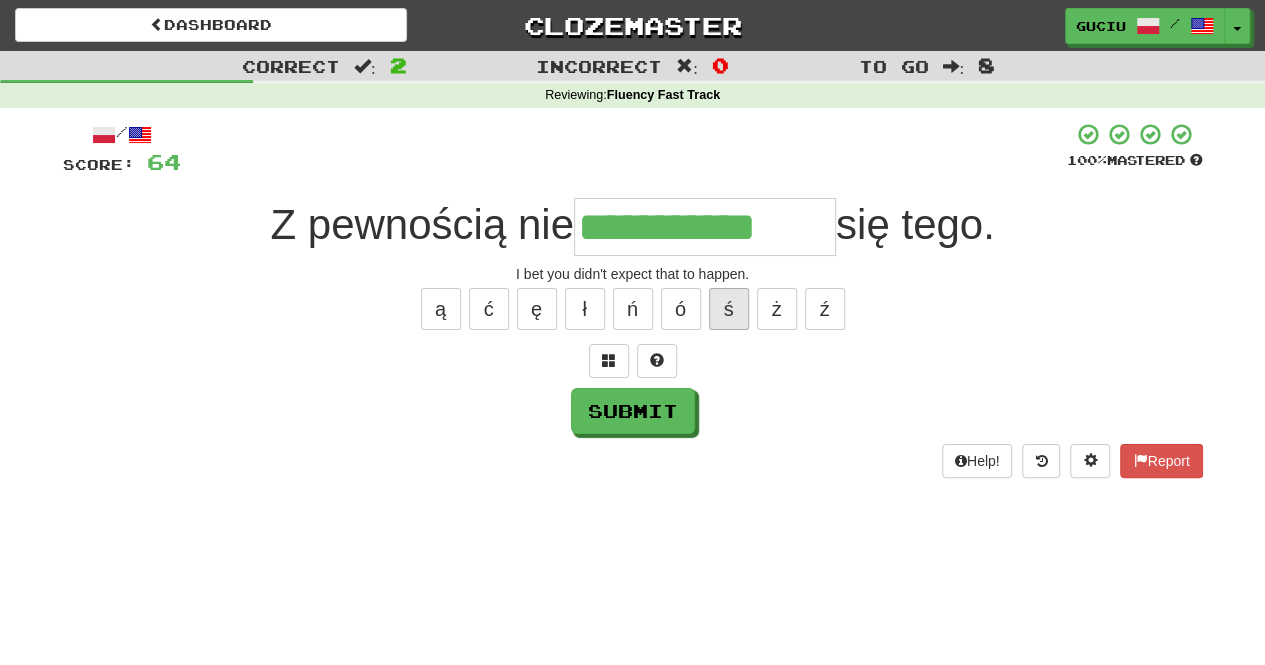 type on "**********" 